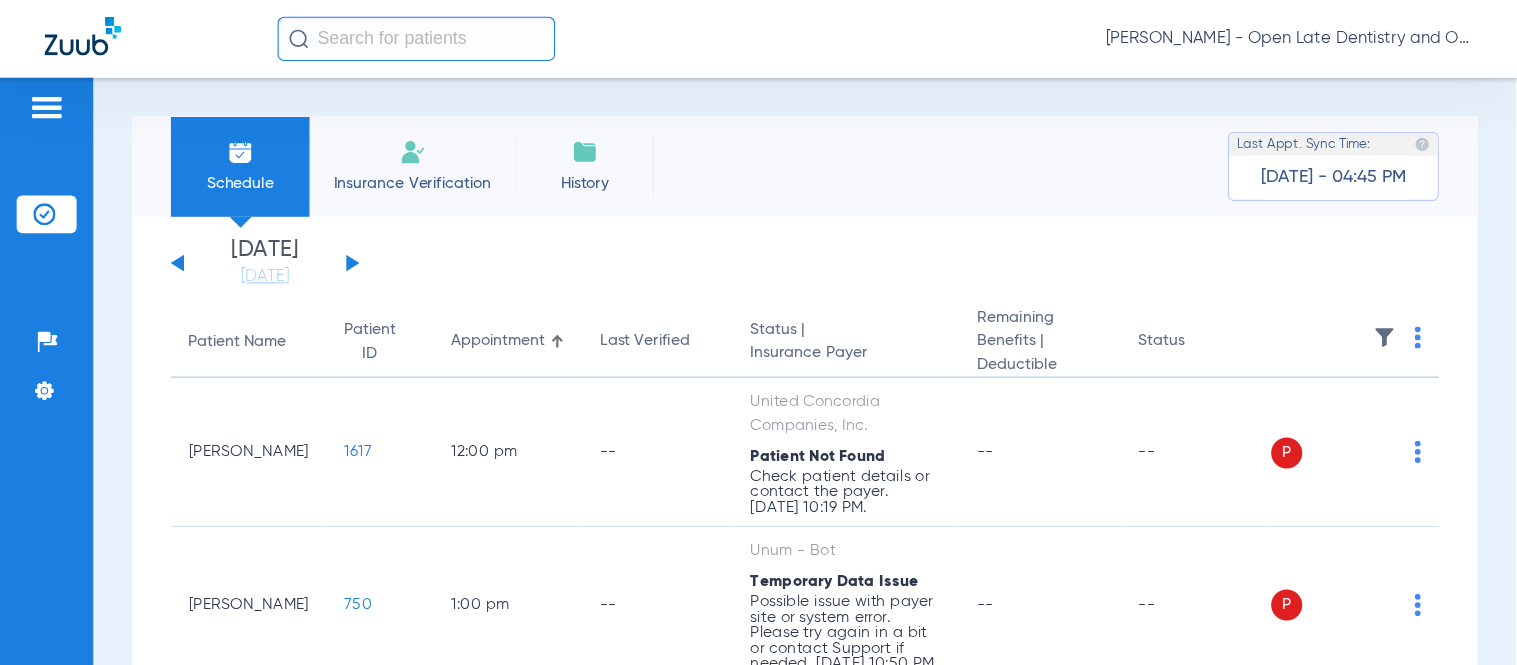 scroll, scrollTop: 0, scrollLeft: 0, axis: both 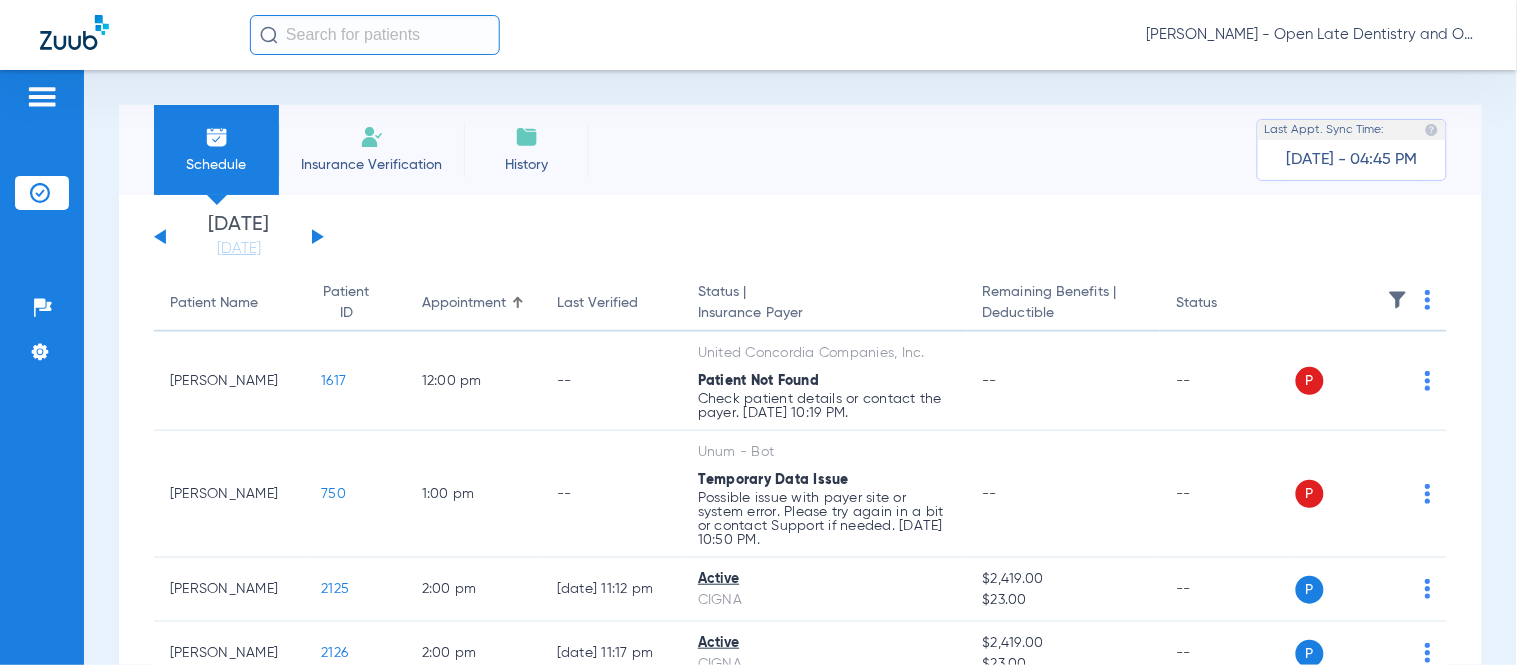 click 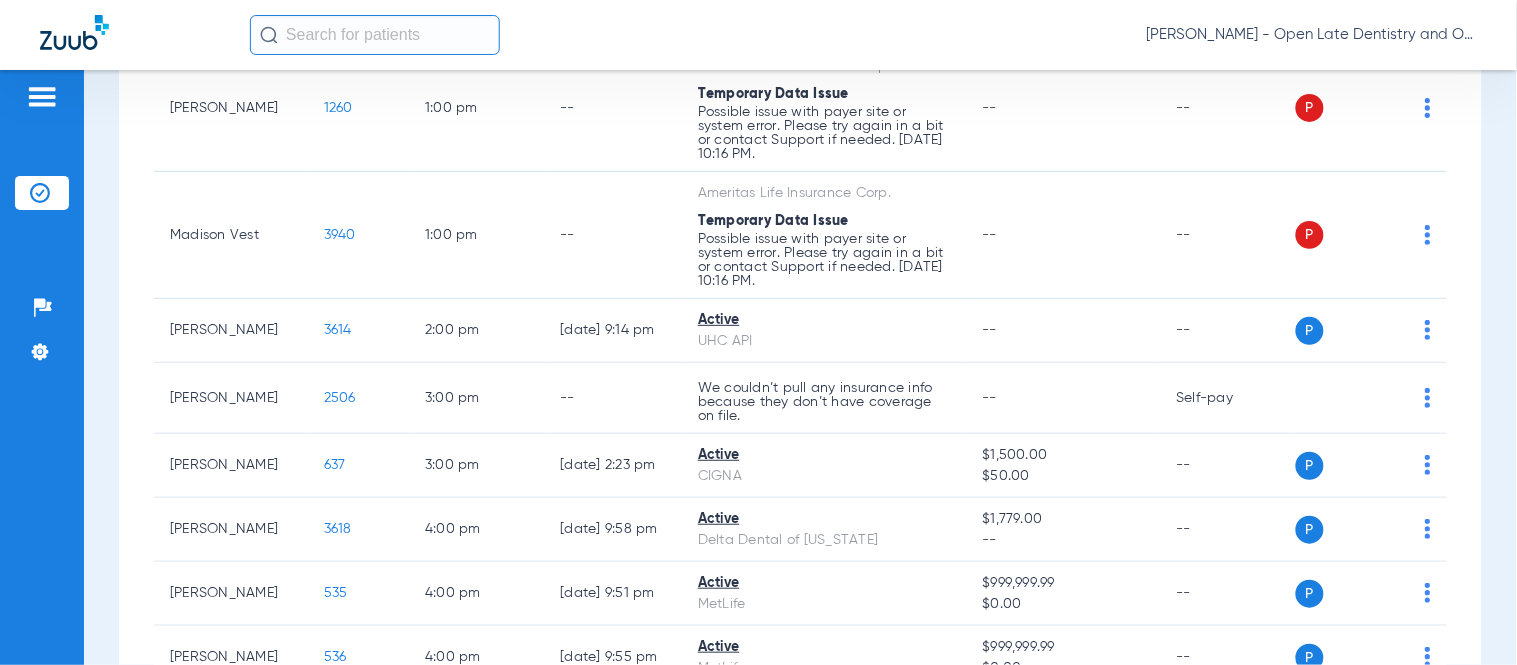 scroll, scrollTop: 0, scrollLeft: 0, axis: both 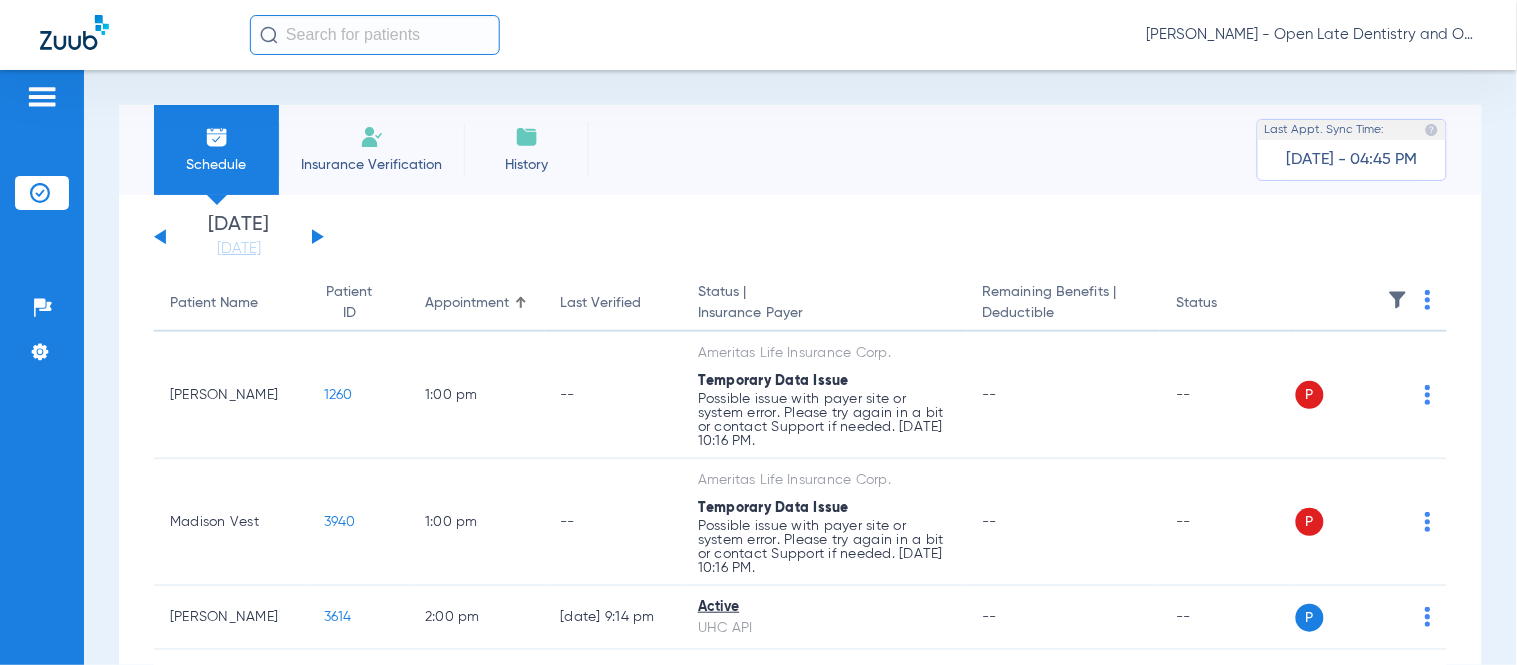 click on "[DATE]   [DATE]   [DATE]   [DATE]   [DATE]   [DATE]   [DATE]   [DATE]   [DATE]   [DATE]   [DATE]   [DATE]   [DATE]   [DATE]   [DATE]   [DATE]   [DATE]   [DATE]   [DATE]   [DATE]   [DATE]   [DATE]   [DATE]   [DATE]   [DATE]   [DATE]   [DATE]   [DATE]   [DATE]   [DATE]   [DATE]   [DATE]   [DATE]   [DATE]   [DATE]   [DATE]   [DATE]   [DATE]   [DATE]   [DATE]   [DATE]   [DATE]   [DATE]   [DATE]   [DATE]" 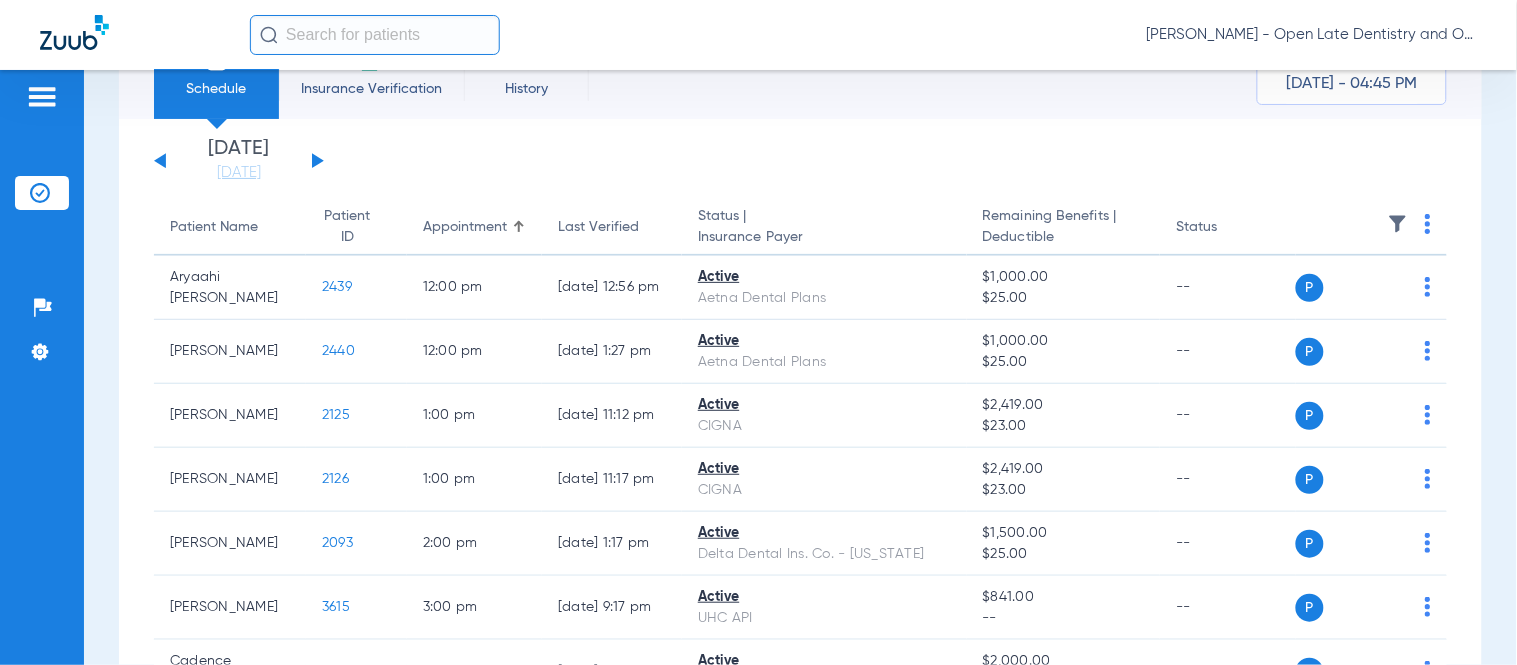 scroll, scrollTop: 0, scrollLeft: 0, axis: both 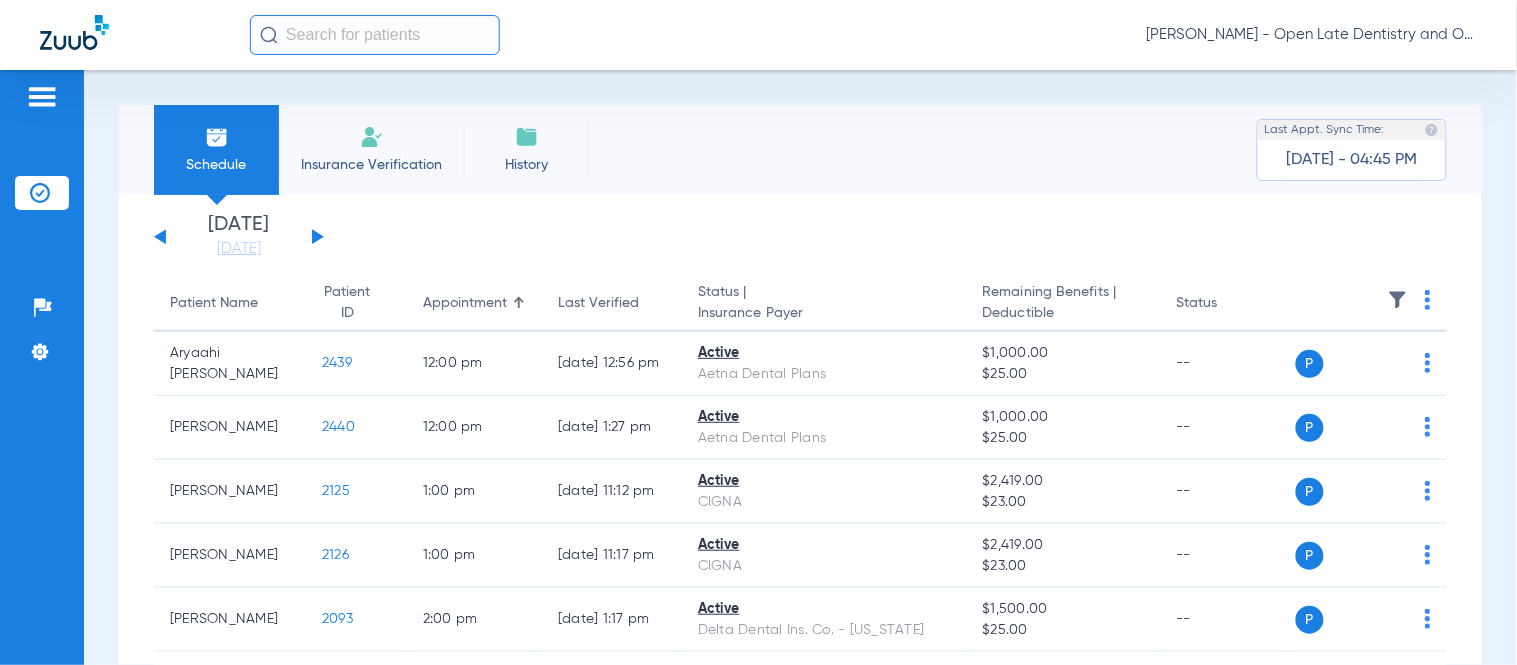 click 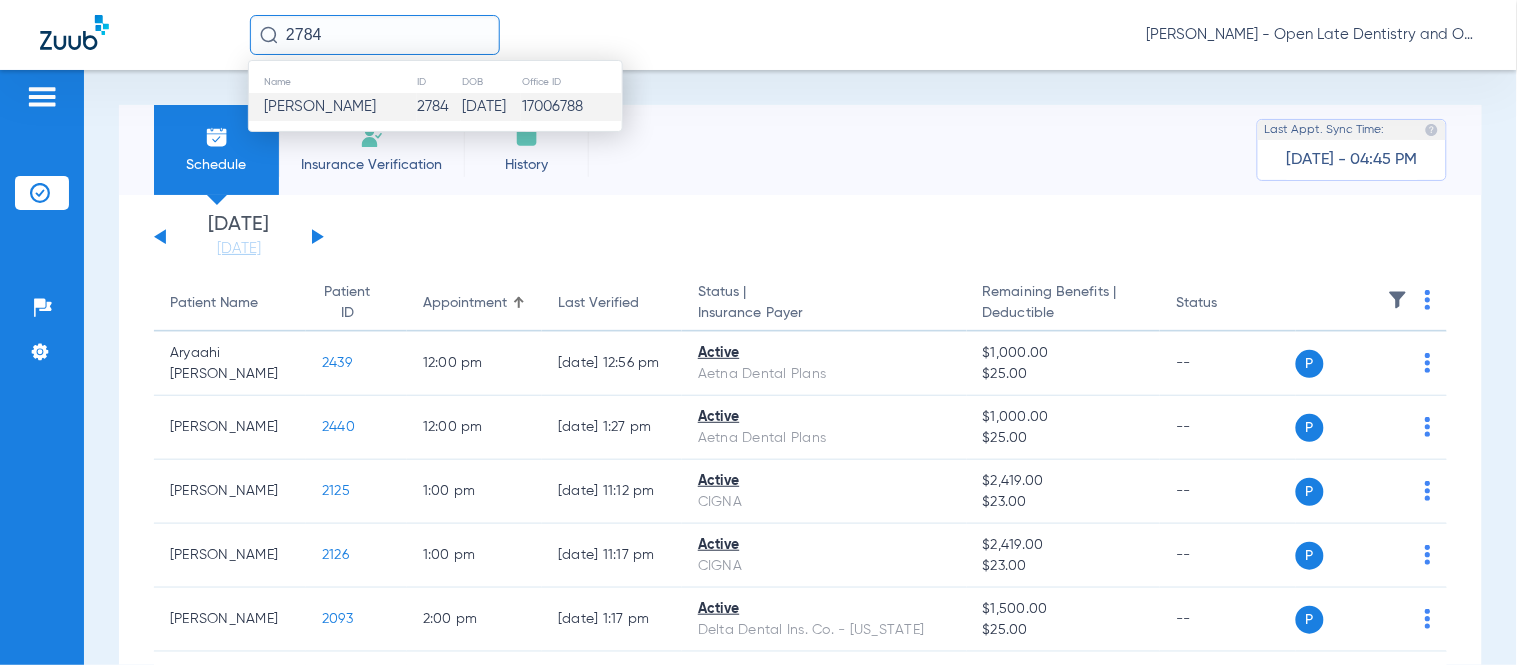 click on "[PERSON_NAME]" 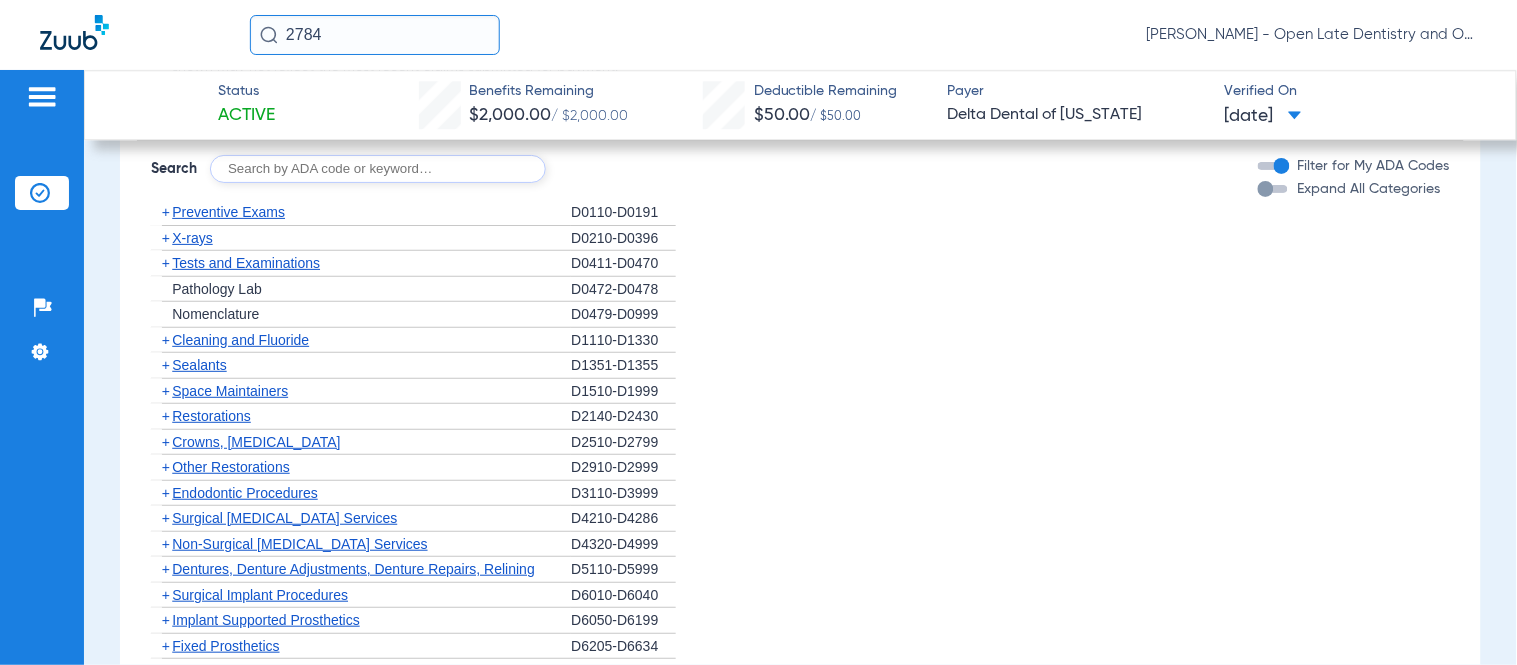 scroll, scrollTop: 1444, scrollLeft: 0, axis: vertical 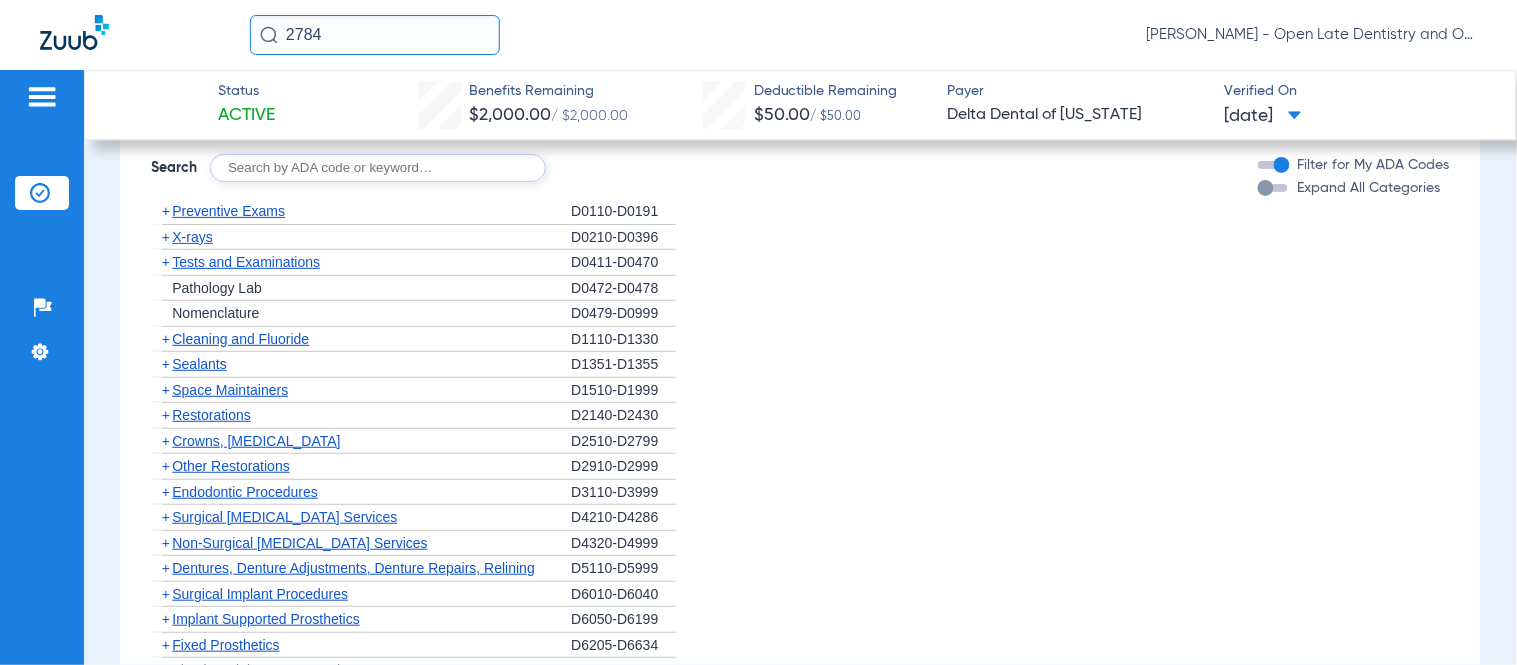 click on "+" 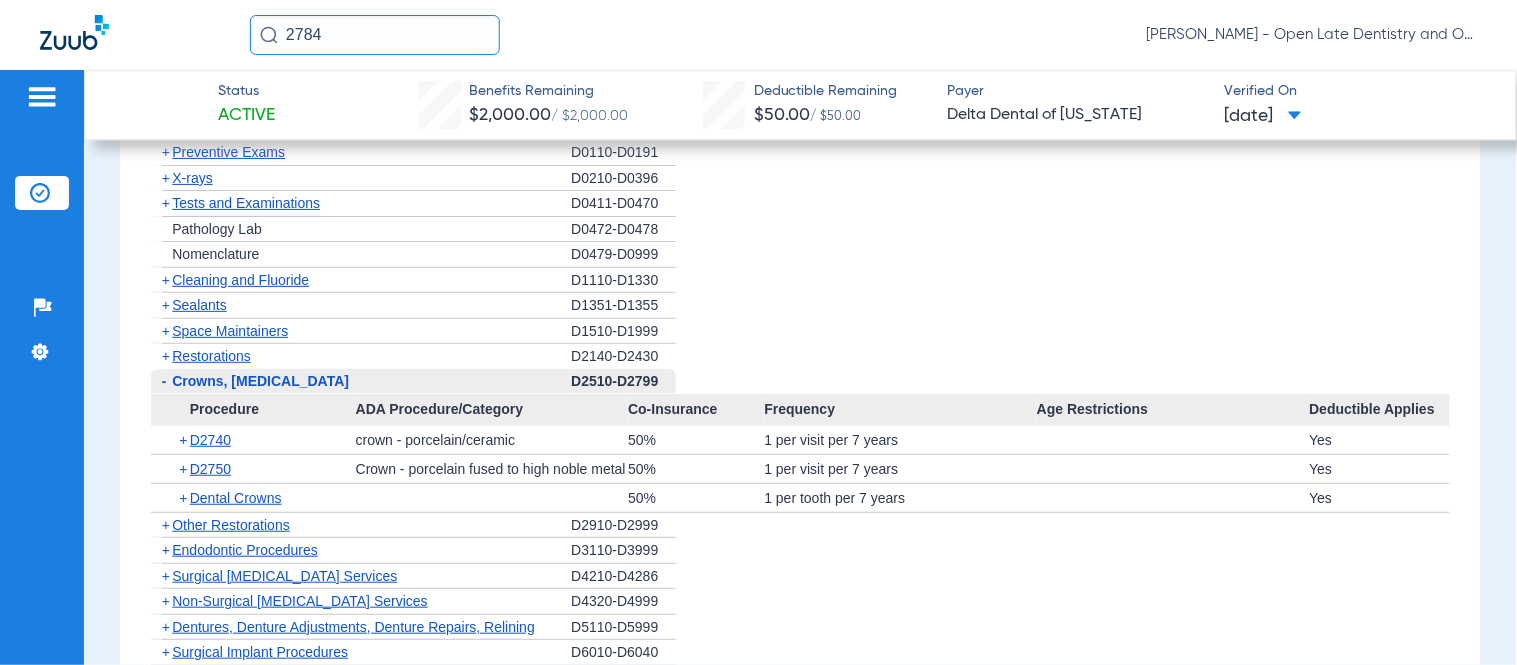 scroll, scrollTop: 1555, scrollLeft: 0, axis: vertical 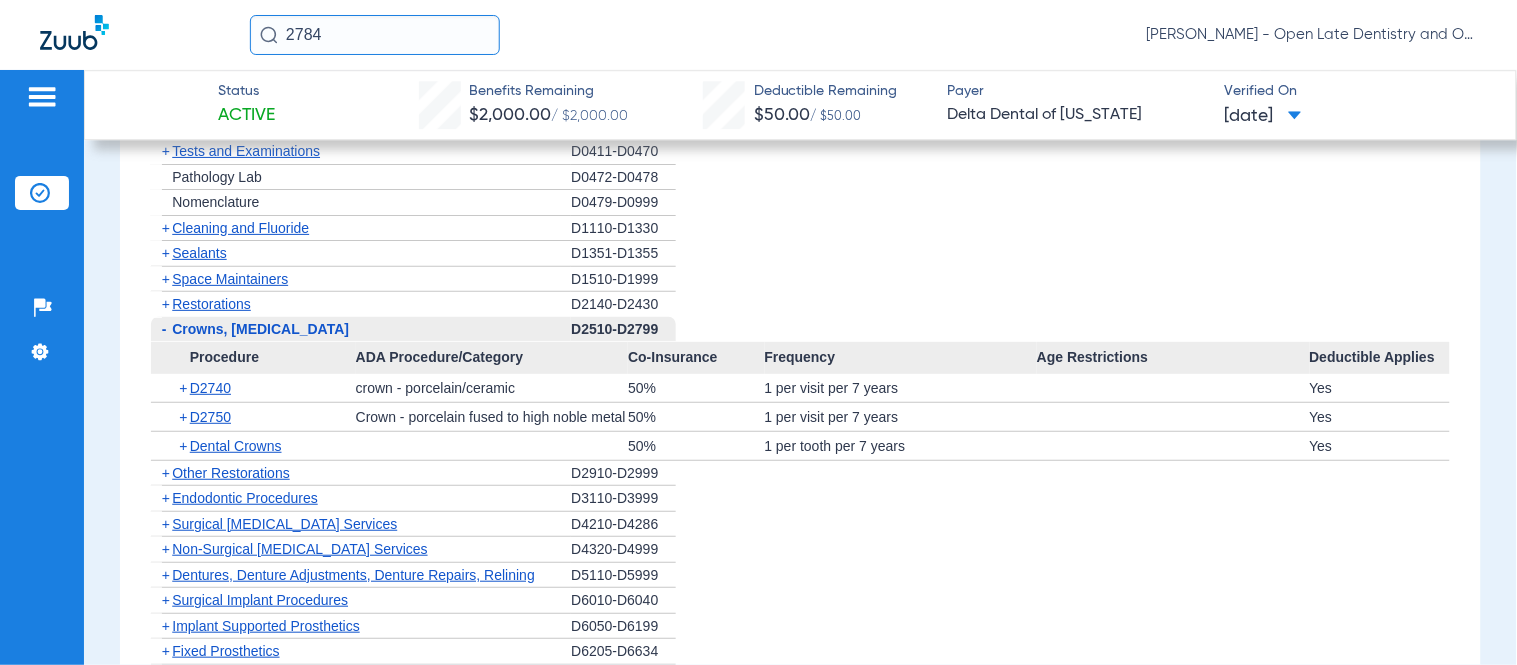 click on "+" 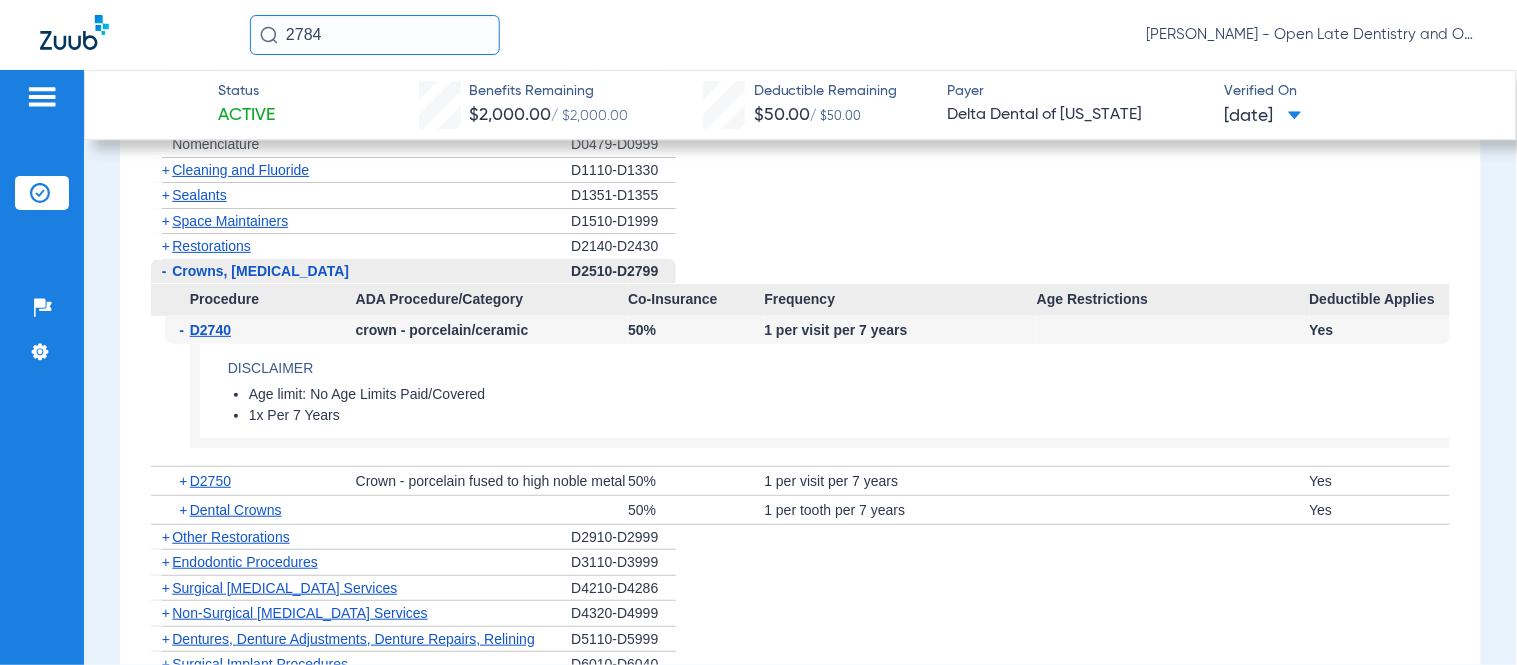 scroll, scrollTop: 1666, scrollLeft: 0, axis: vertical 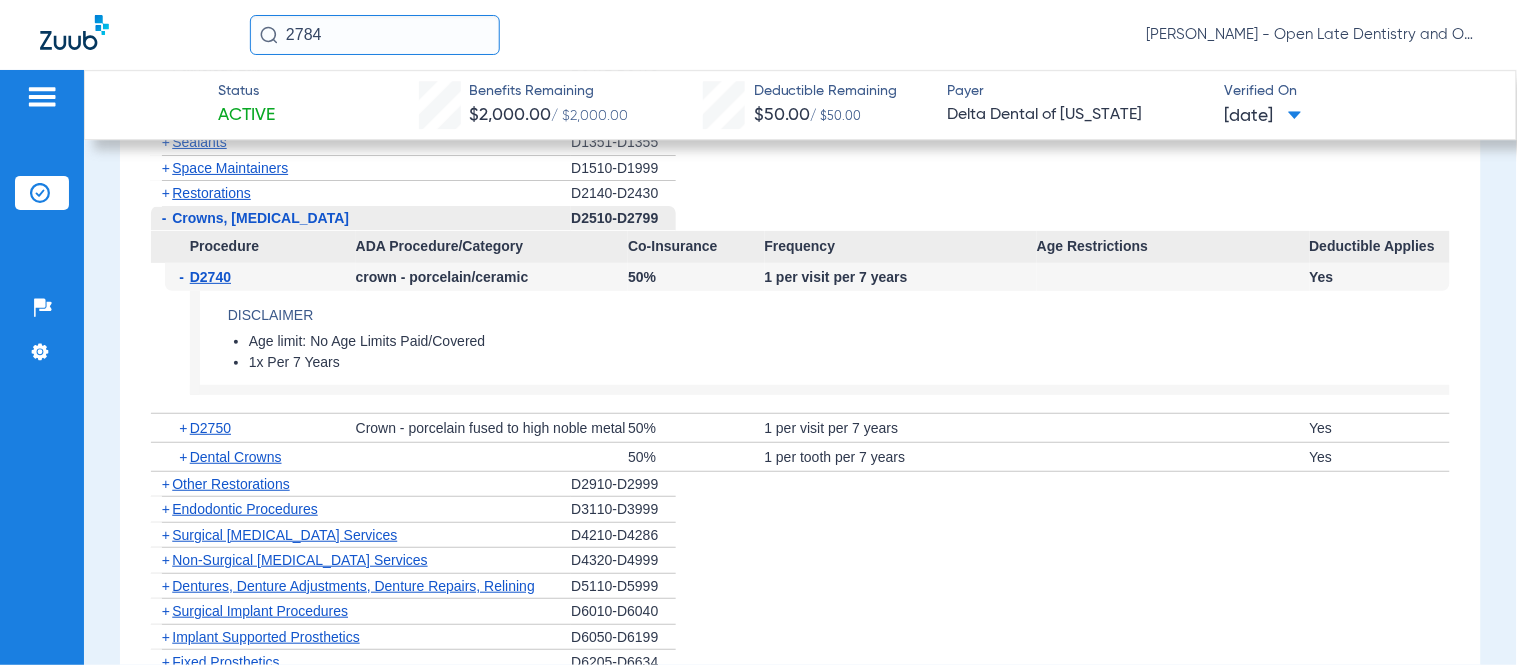 click on "+" 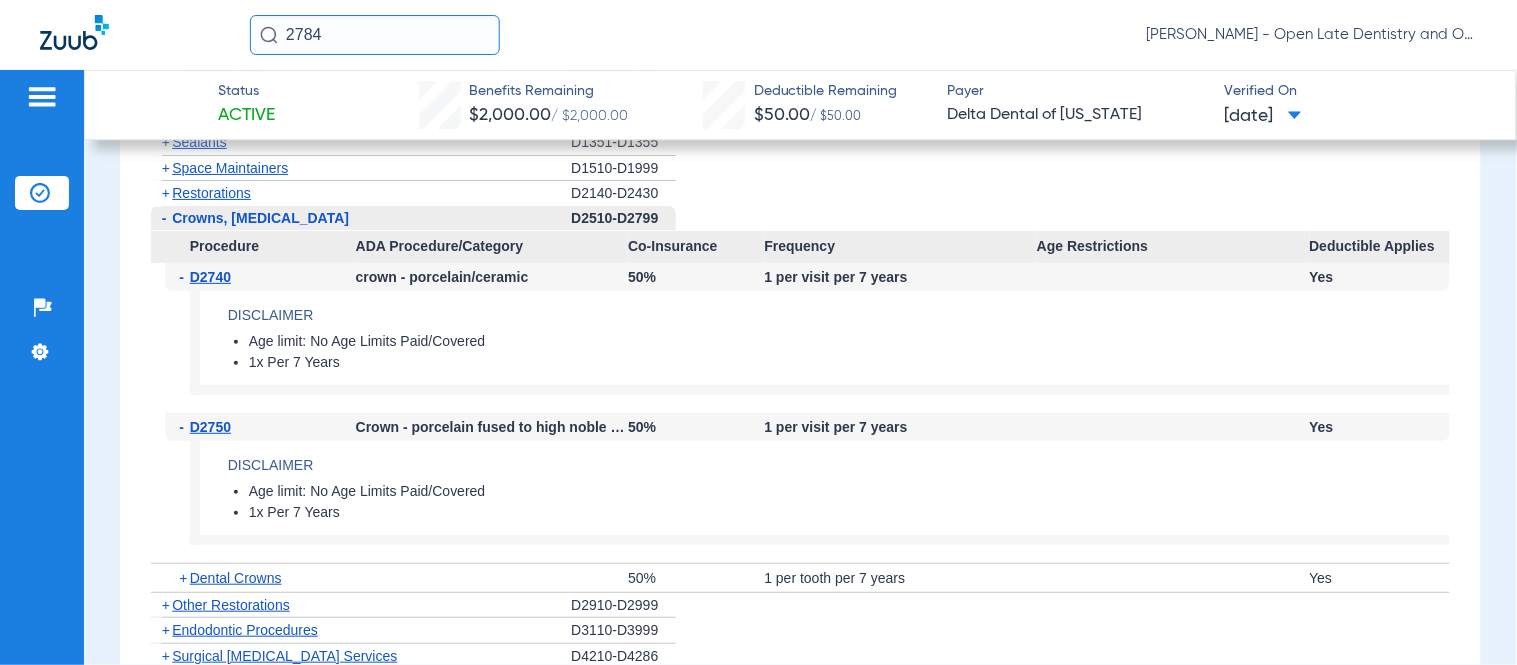 click on "-" 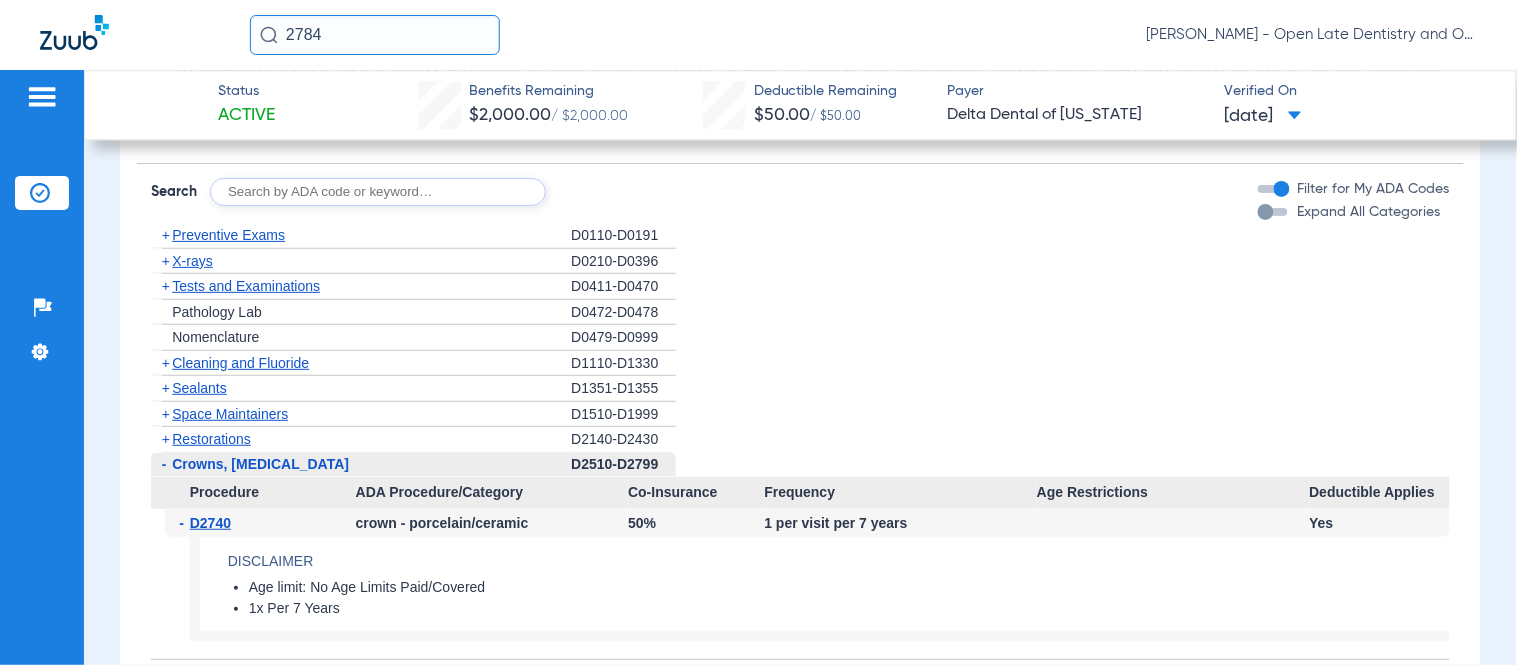 scroll, scrollTop: 1308, scrollLeft: 0, axis: vertical 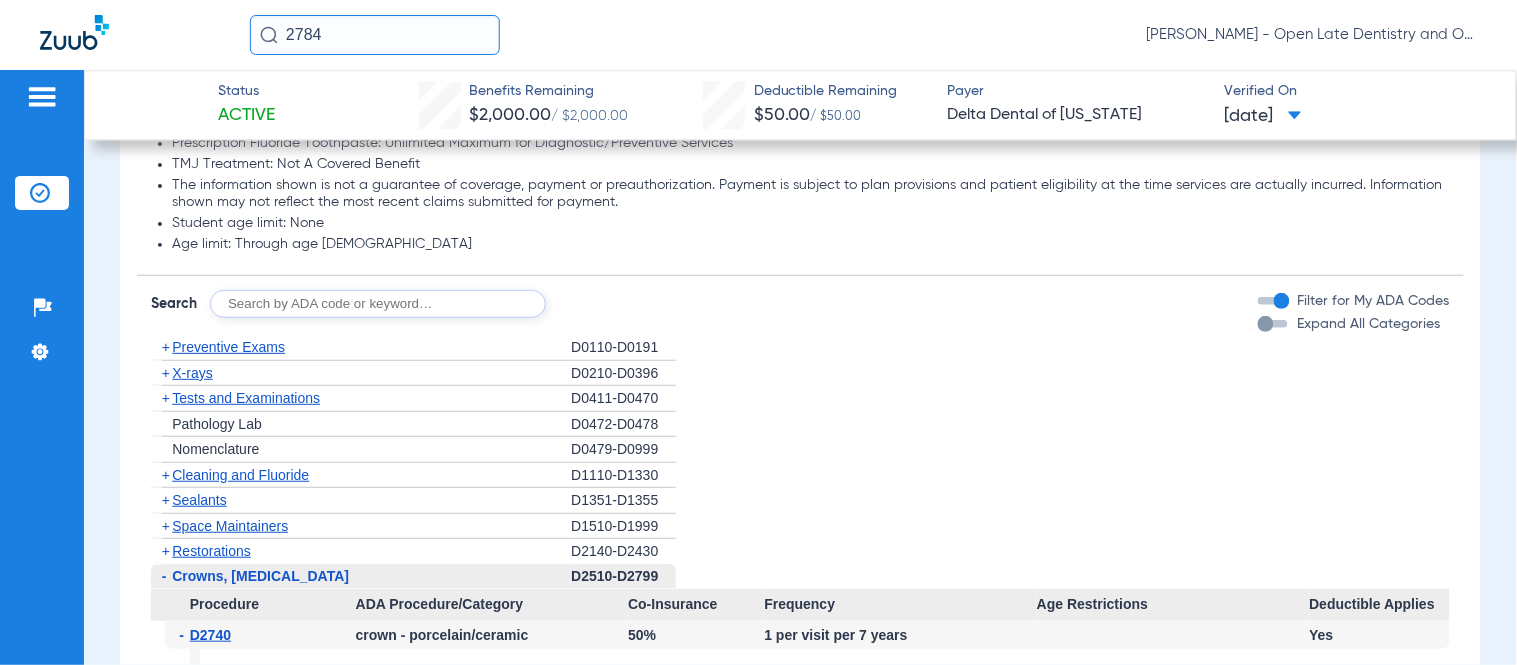 click on "Patients  Insurance Verification  Setup  Help Center Settings" 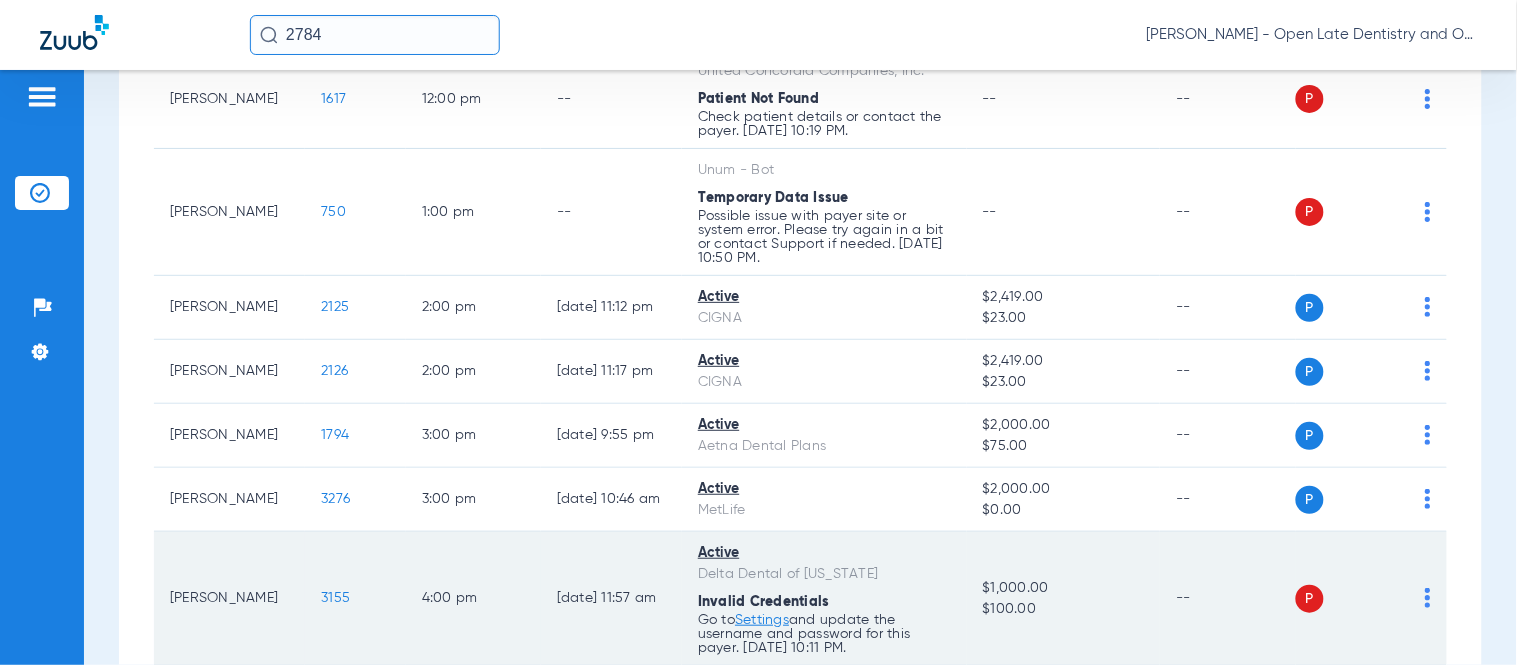 scroll, scrollTop: 333, scrollLeft: 0, axis: vertical 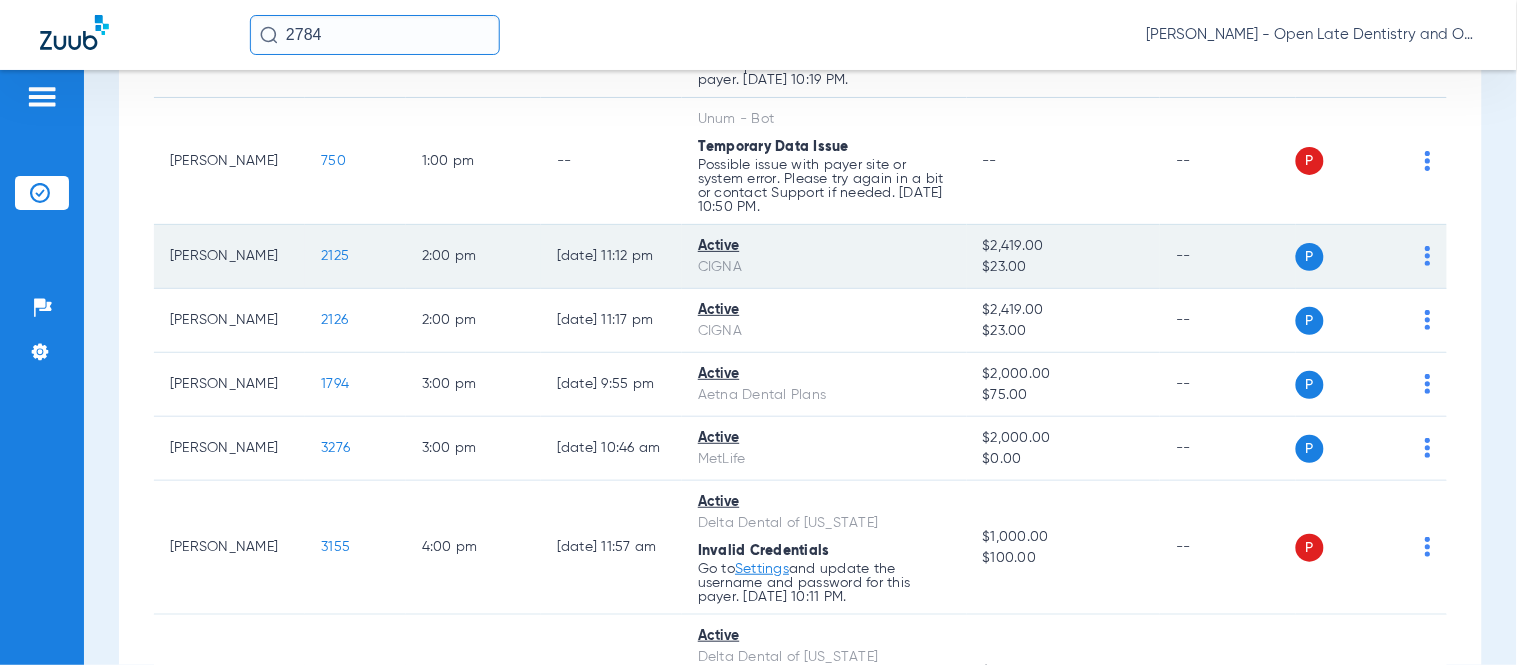 click on "2125" 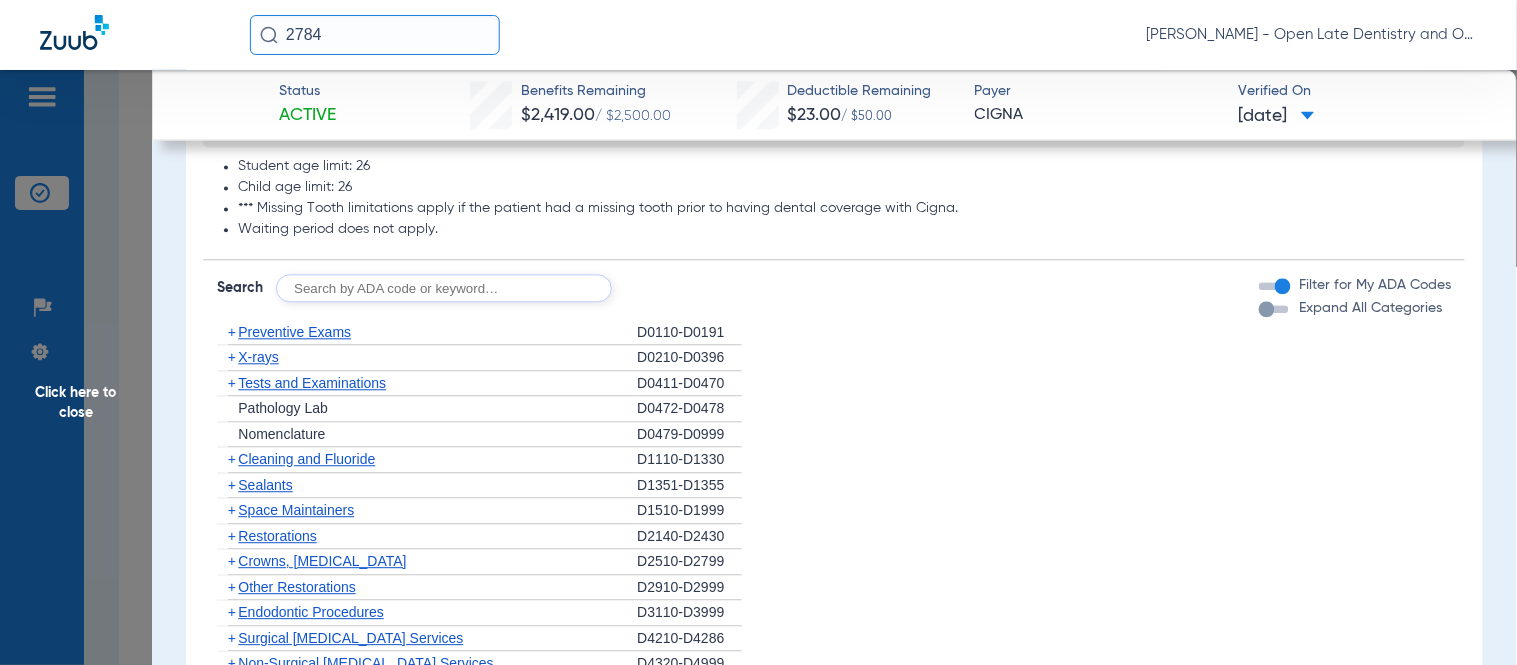 scroll, scrollTop: 1111, scrollLeft: 0, axis: vertical 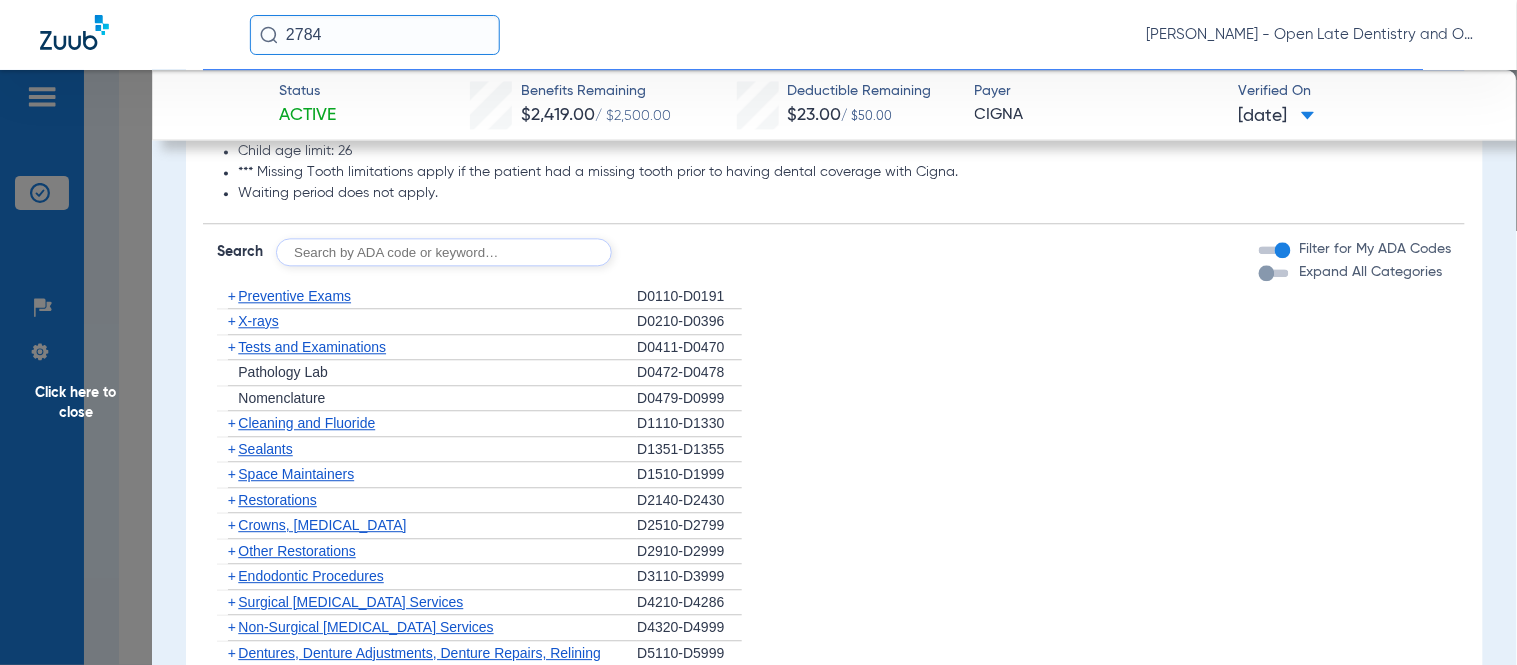 click on "+" 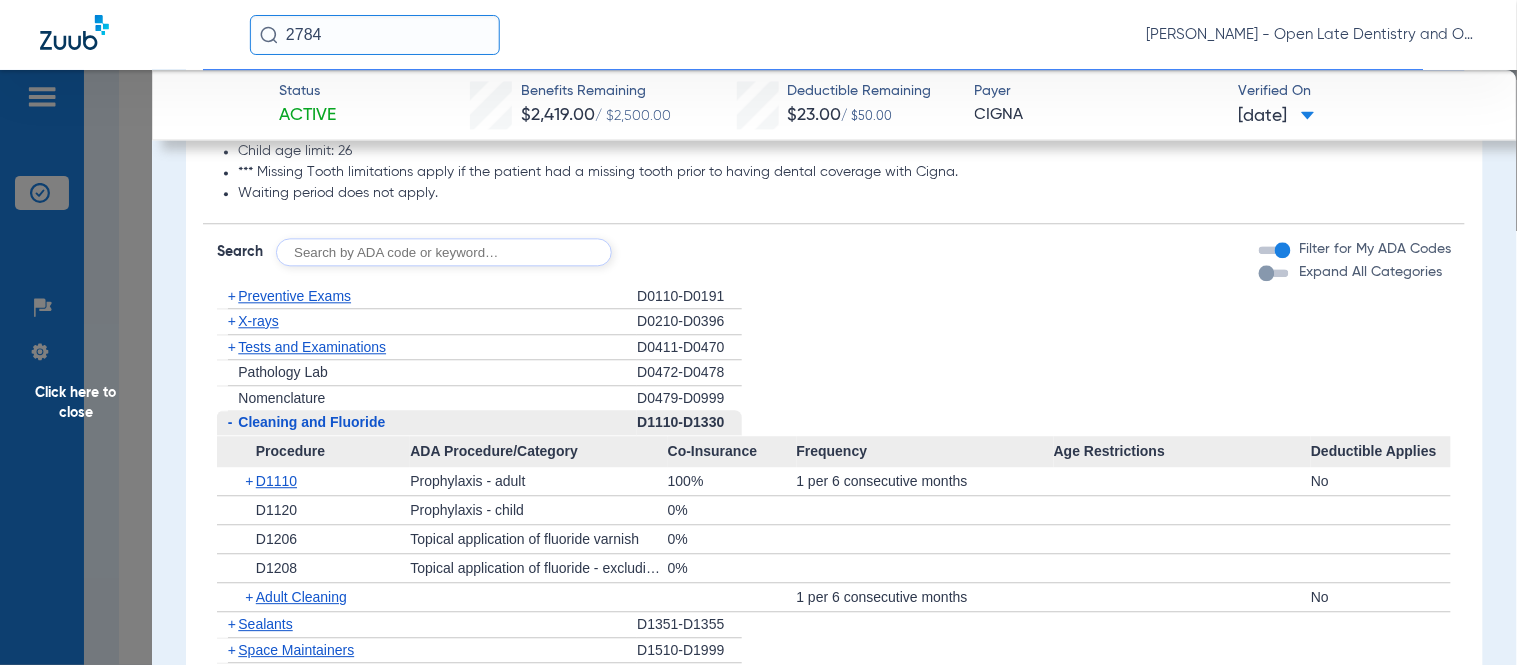 click on "+" 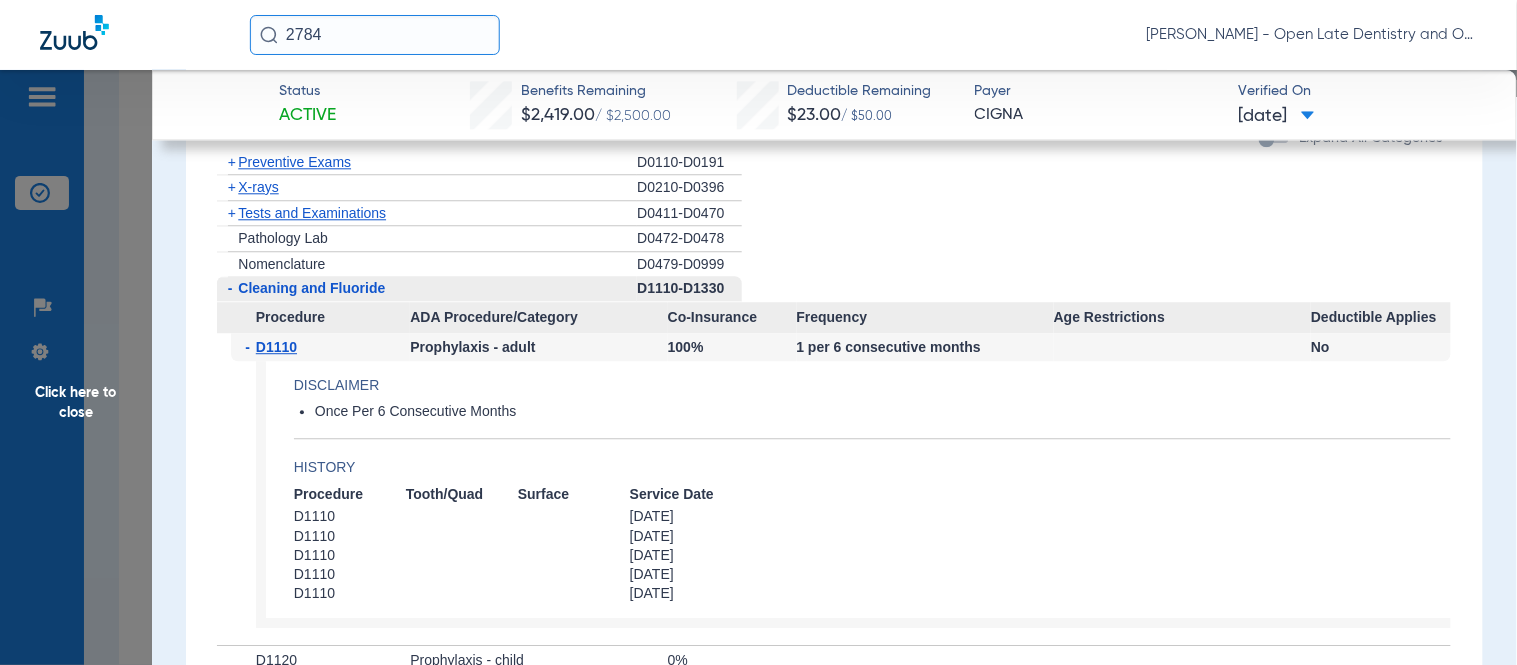 scroll, scrollTop: 1222, scrollLeft: 0, axis: vertical 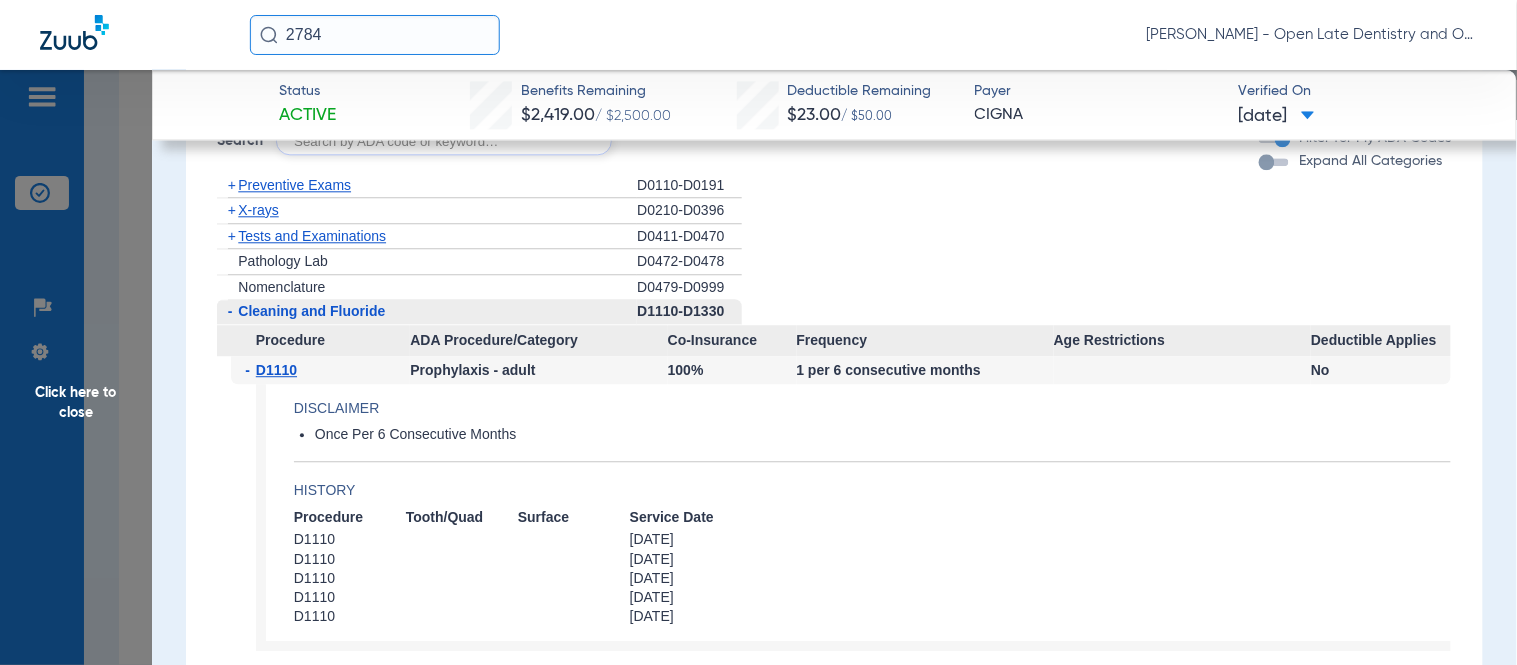 click on "+" 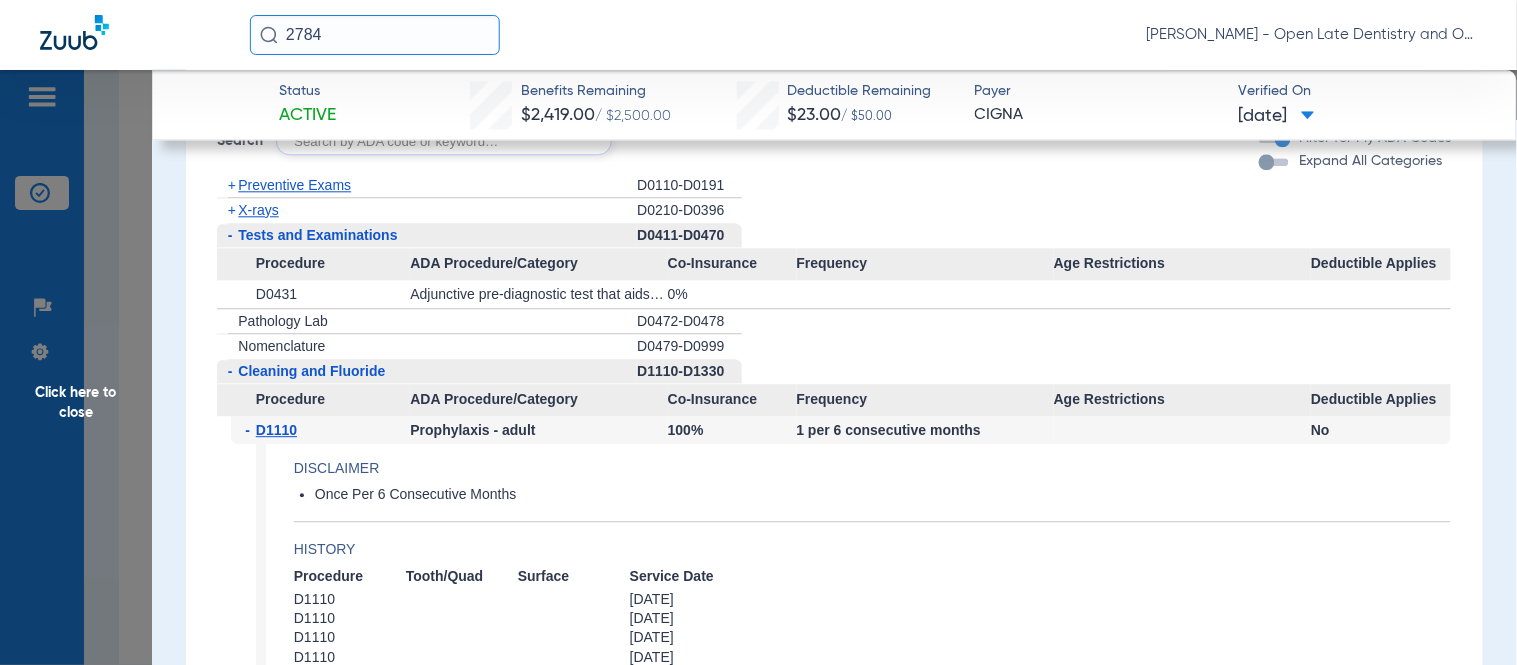 click on "+" 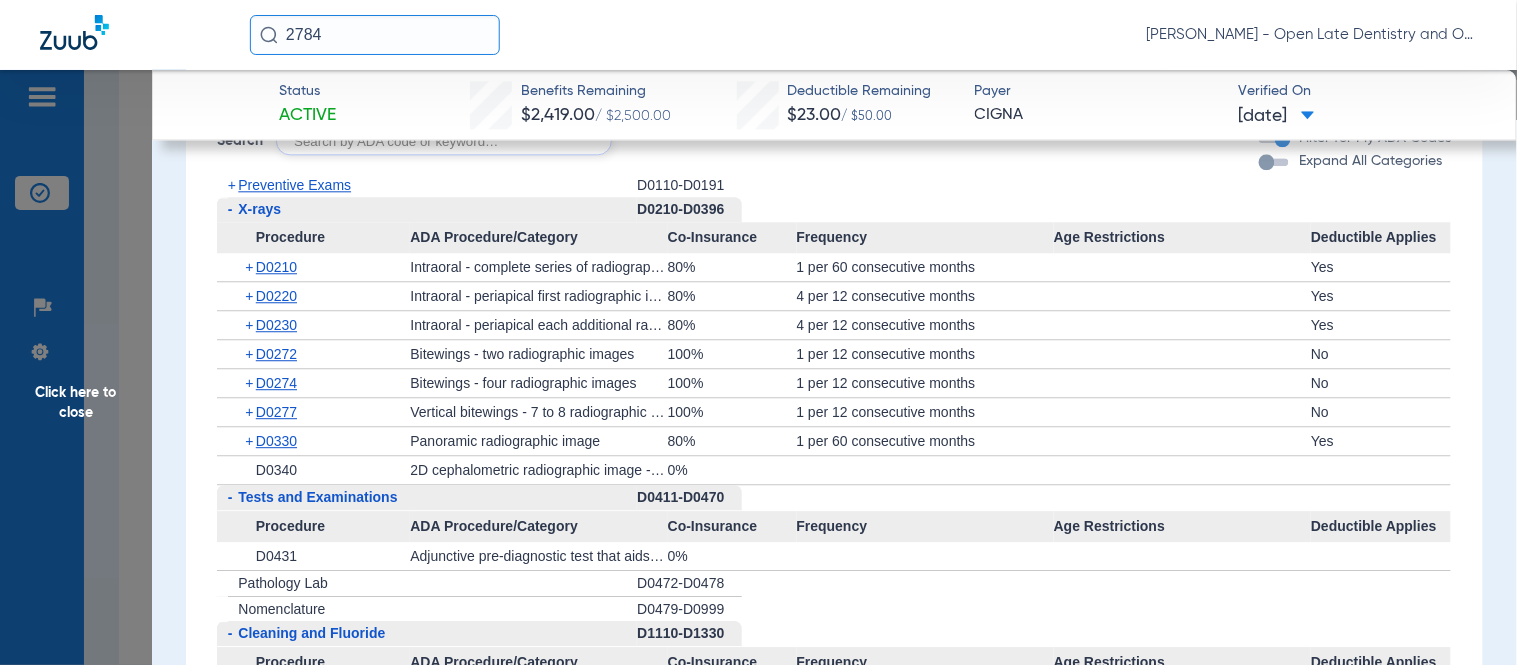 click on "+" 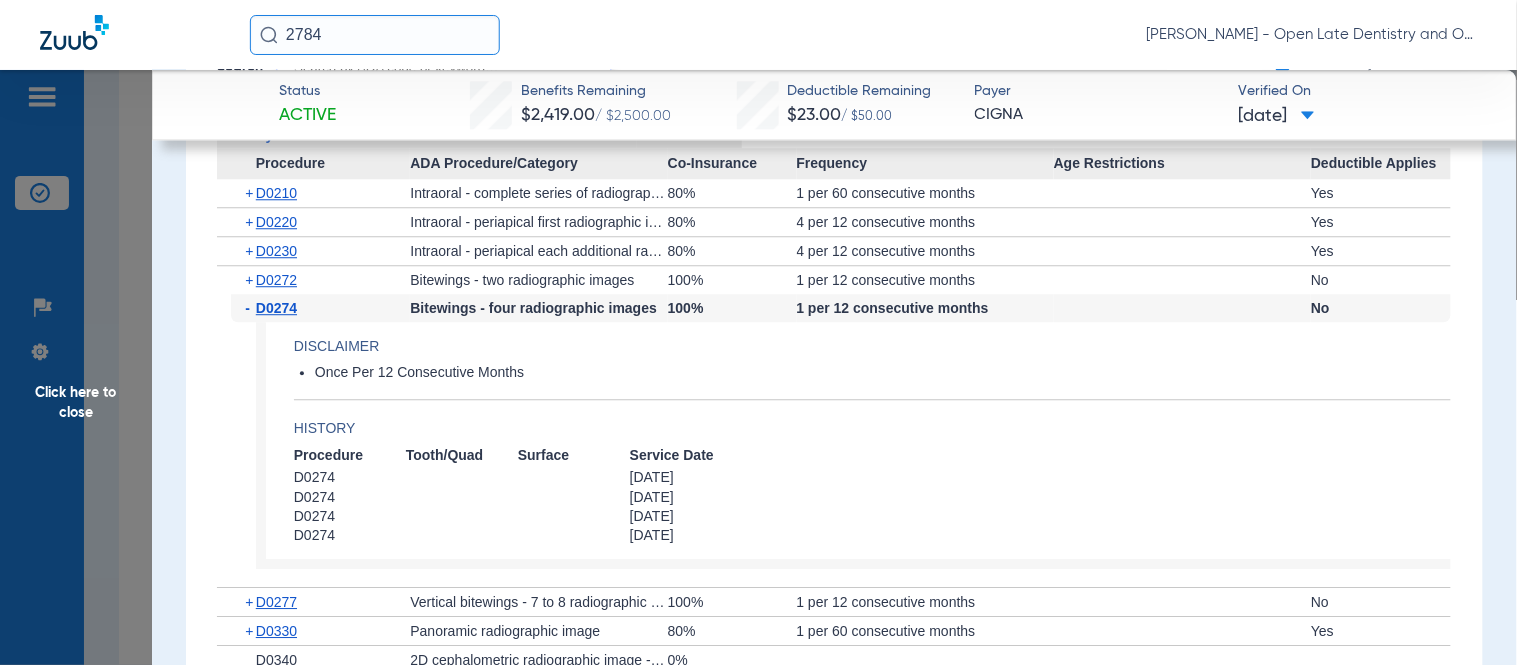 scroll, scrollTop: 1333, scrollLeft: 0, axis: vertical 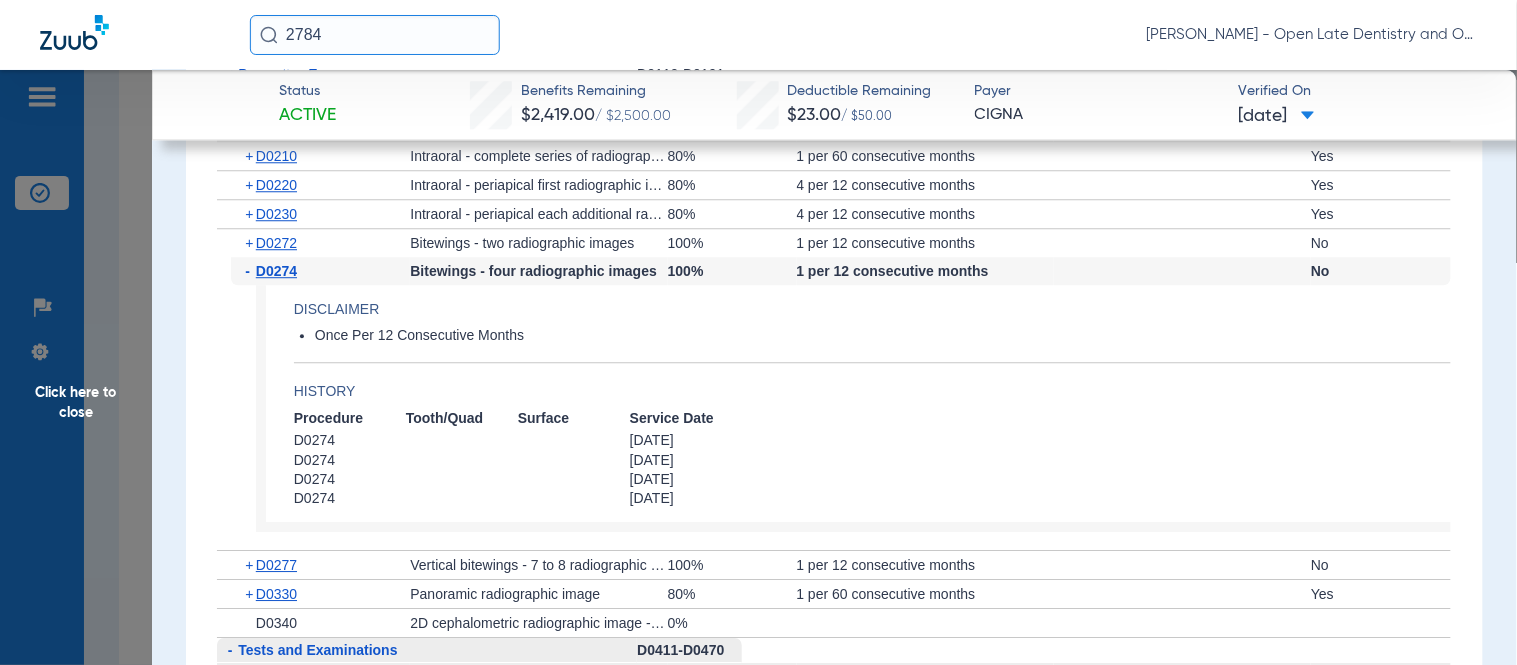 click on "Click here to close" 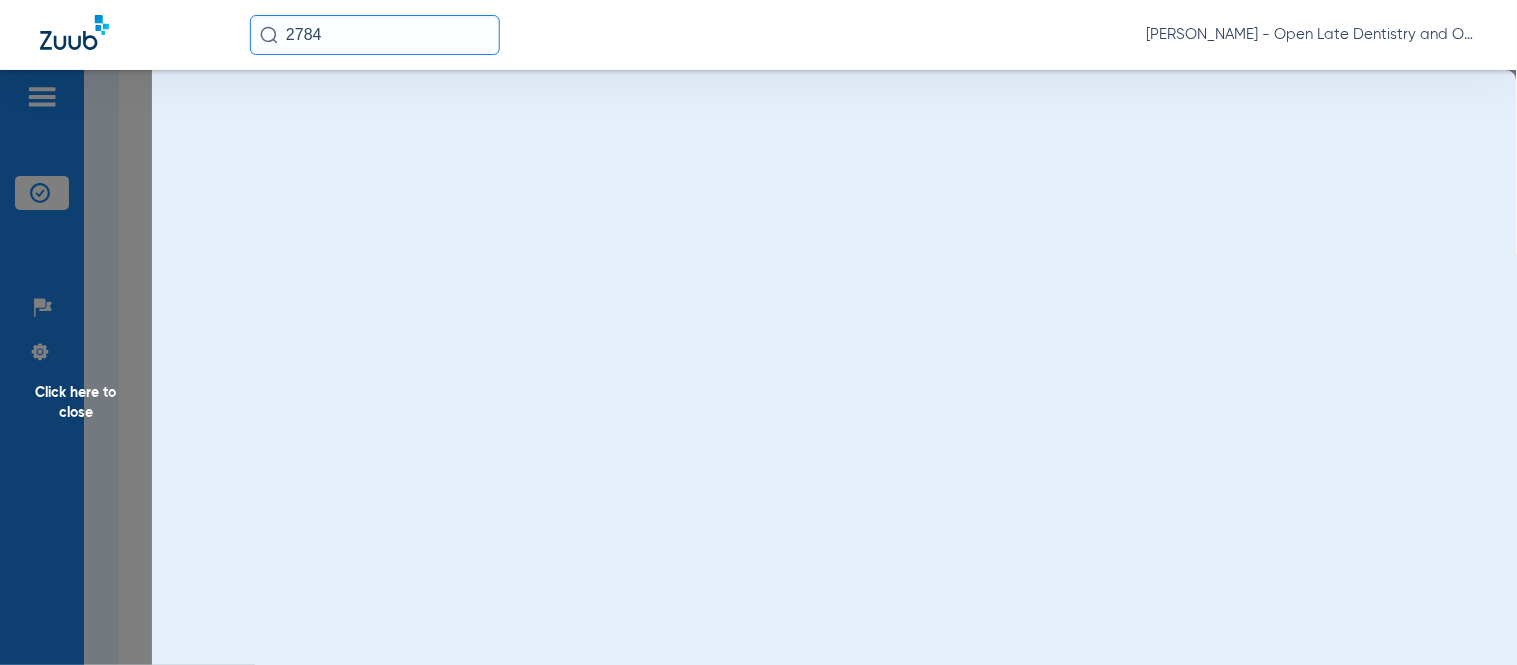 scroll, scrollTop: 0, scrollLeft: 0, axis: both 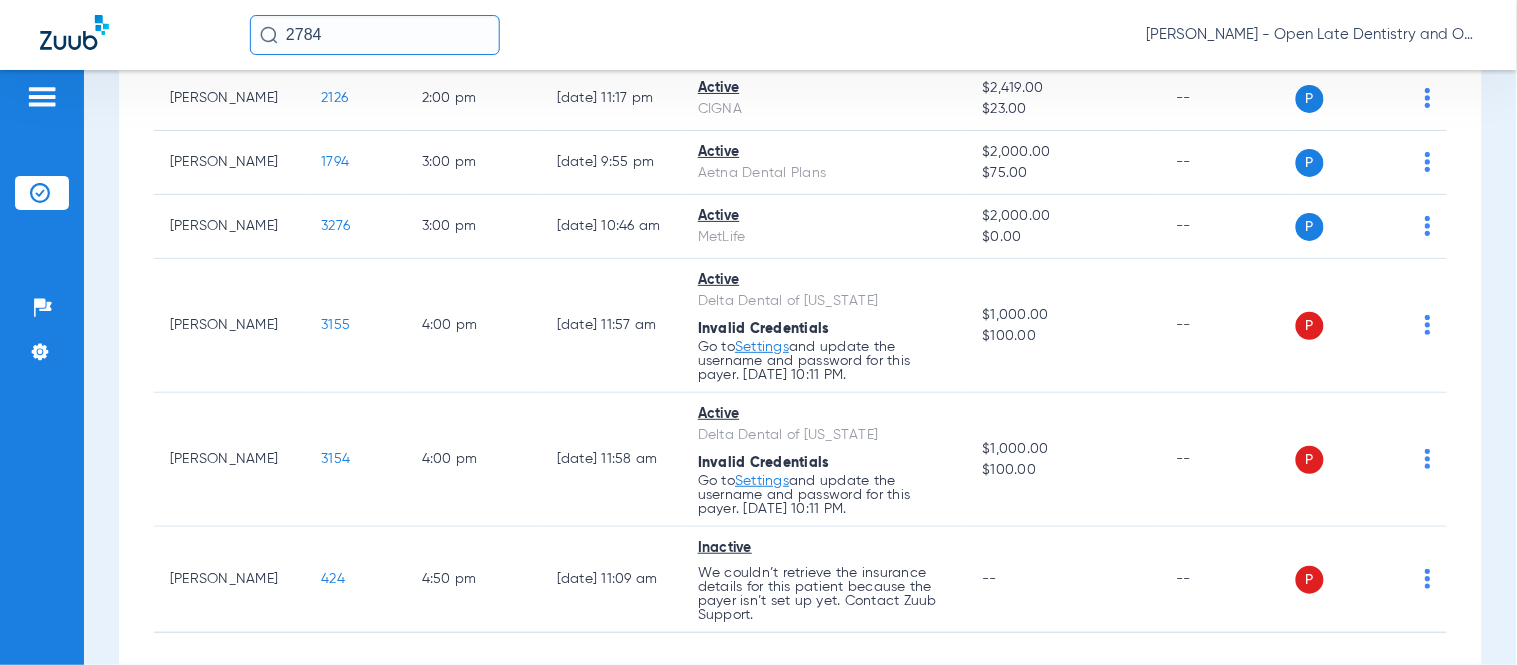 drag, startPoint x: 347, startPoint y: 32, endPoint x: -201, endPoint y: 38, distance: 548.03284 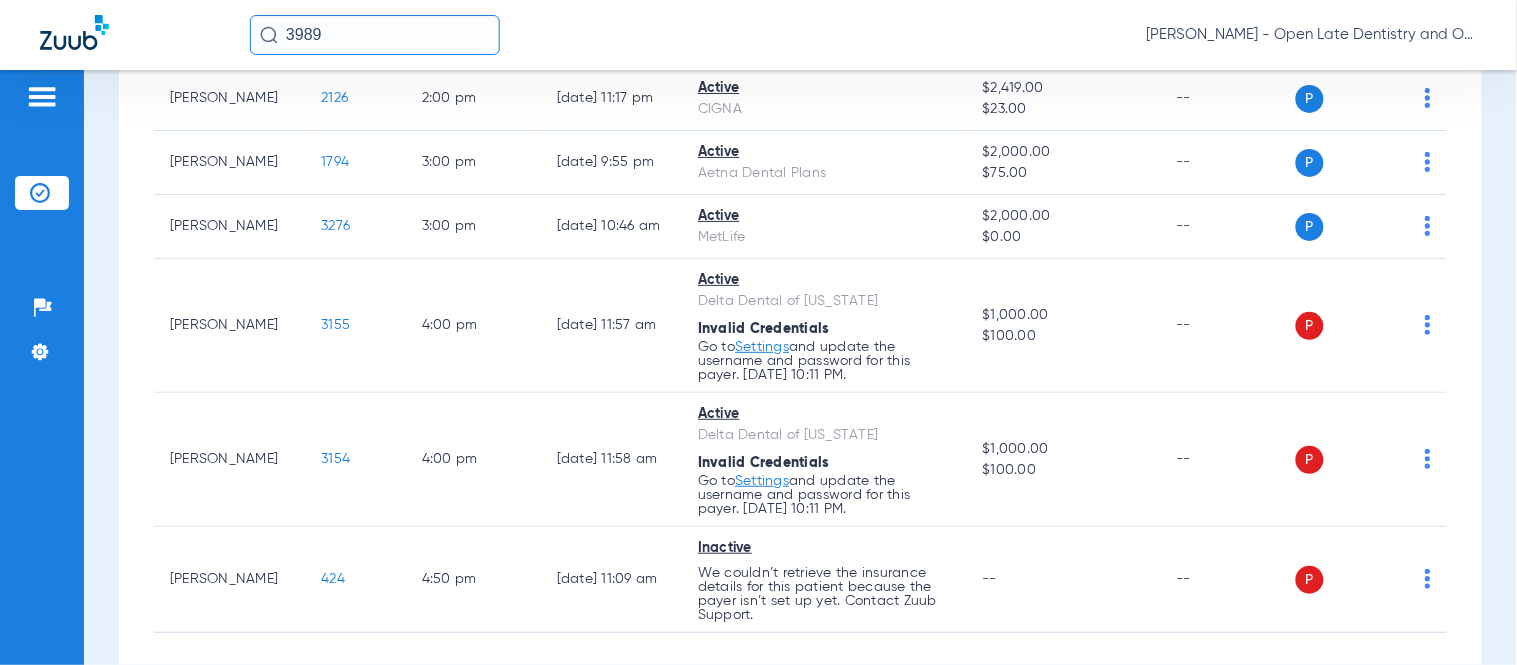 click on "3989" 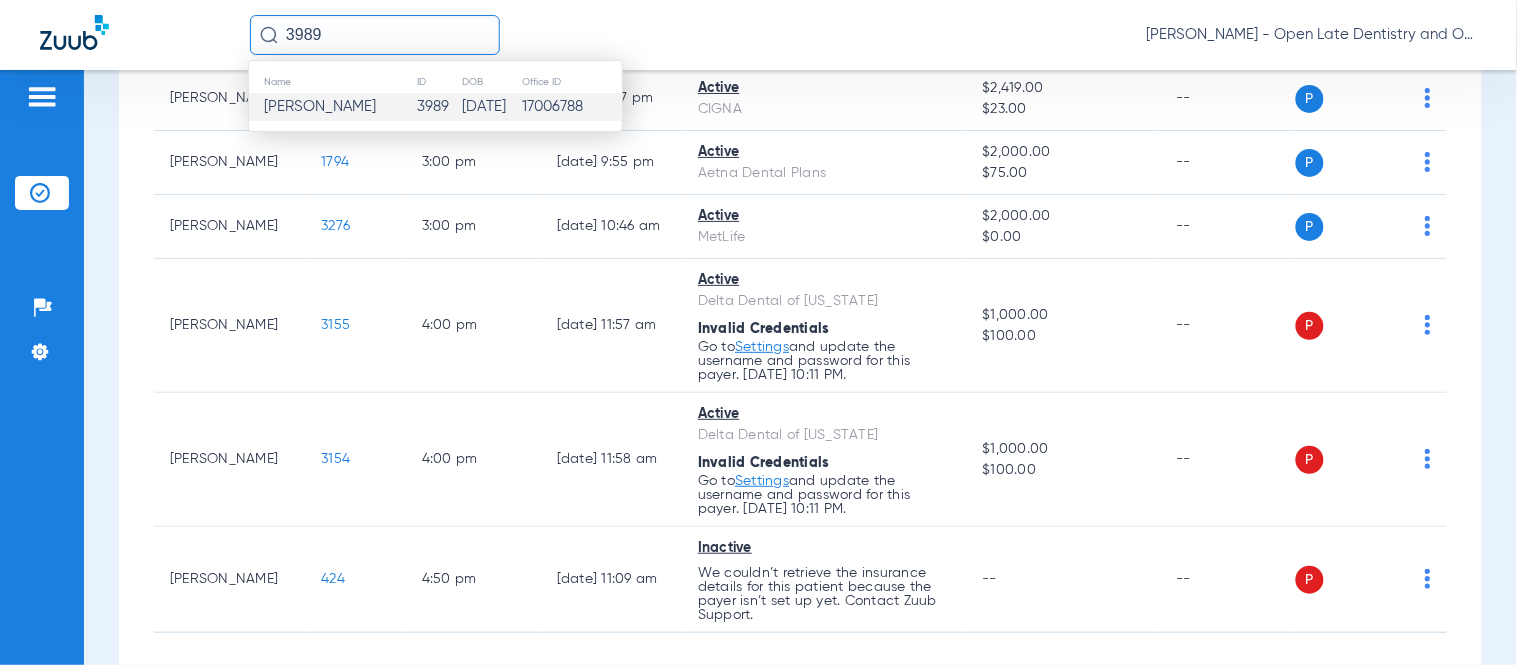 type on "3989" 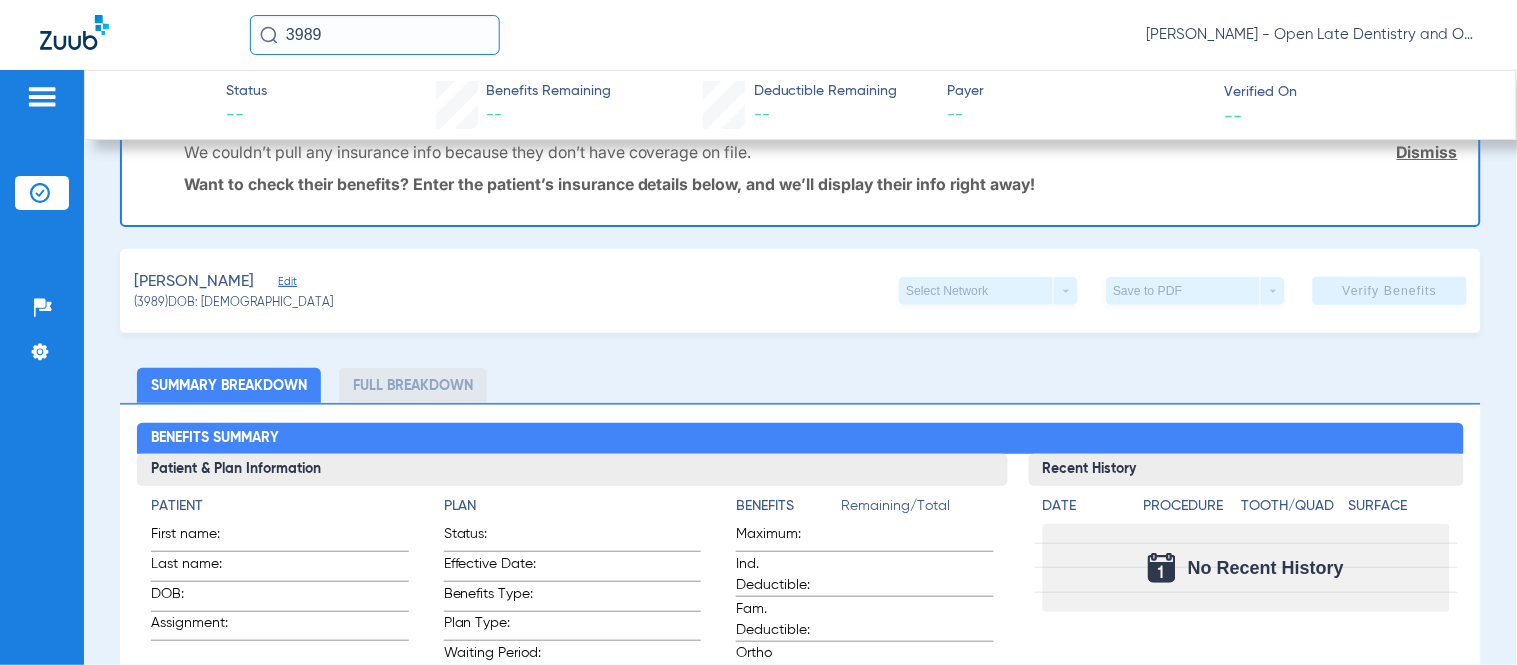 scroll, scrollTop: 0, scrollLeft: 0, axis: both 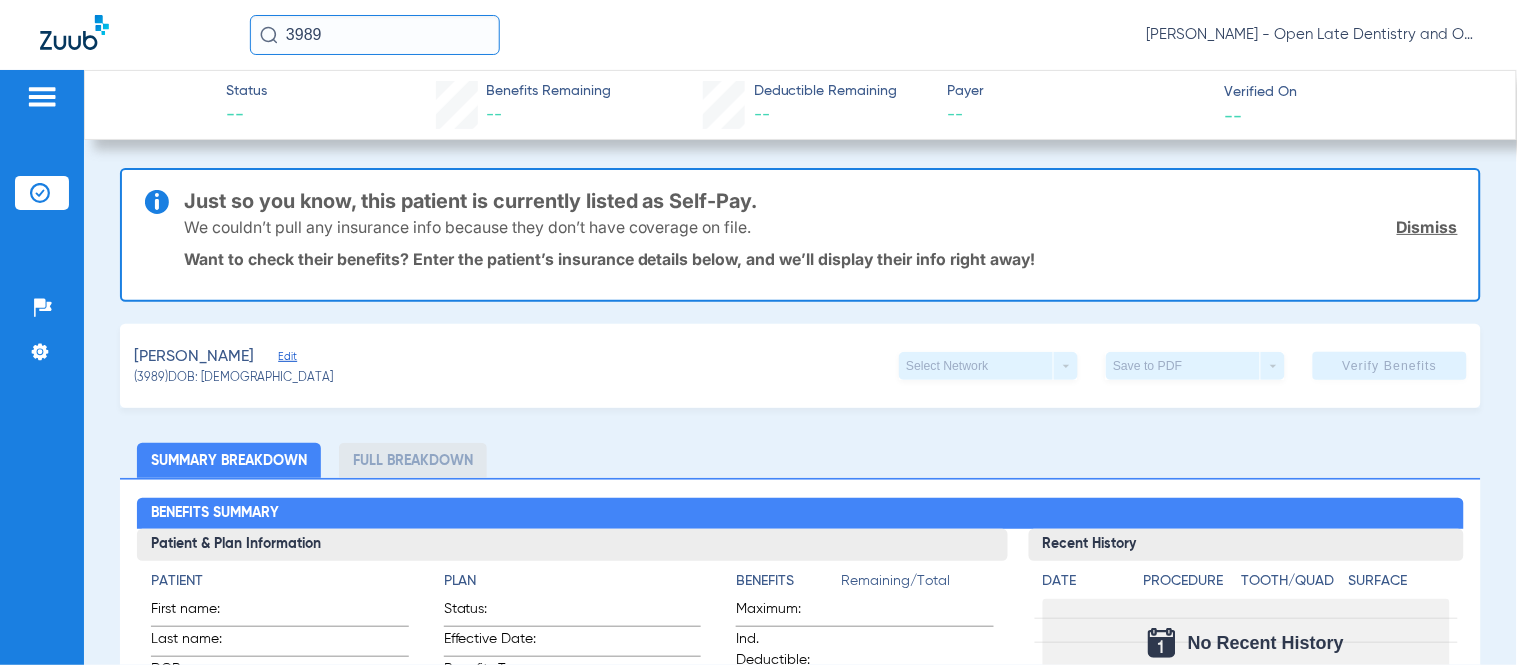 click on "Dismiss" 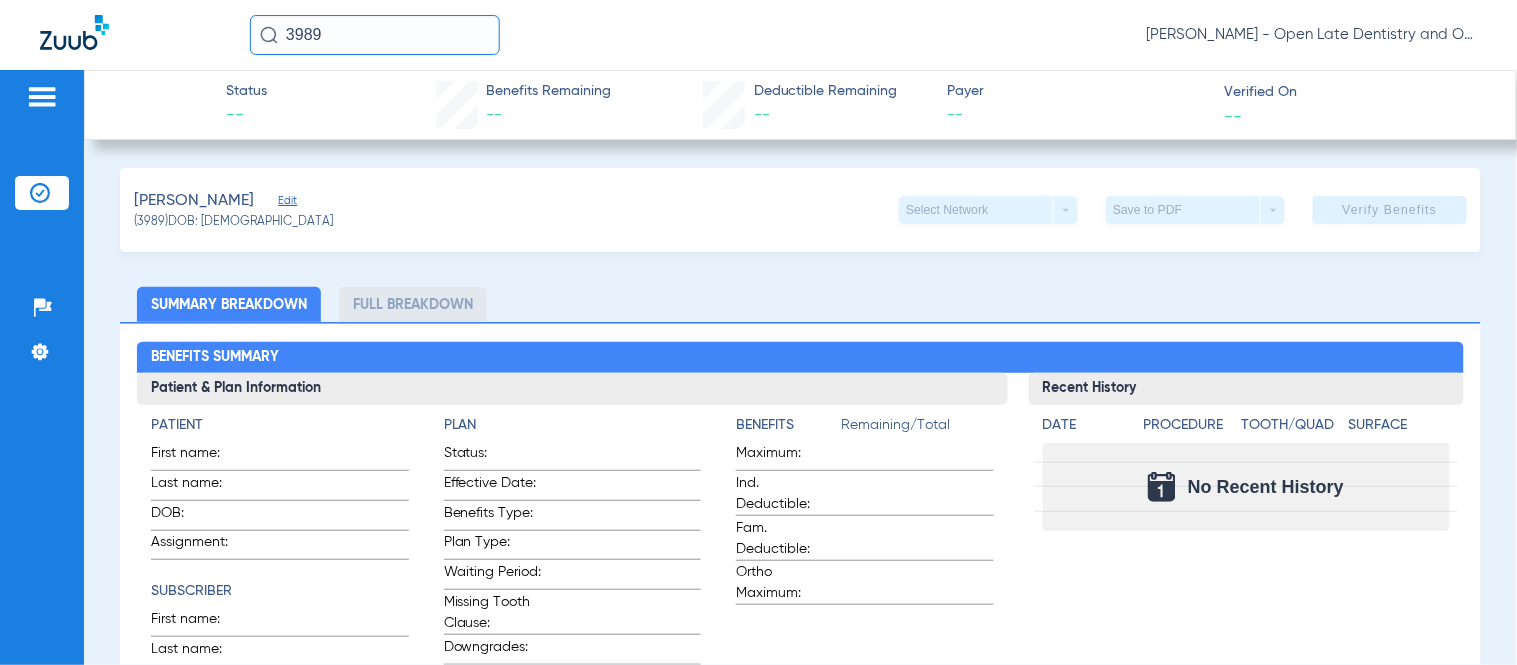 click on "[PERSON_NAME]   Edit" 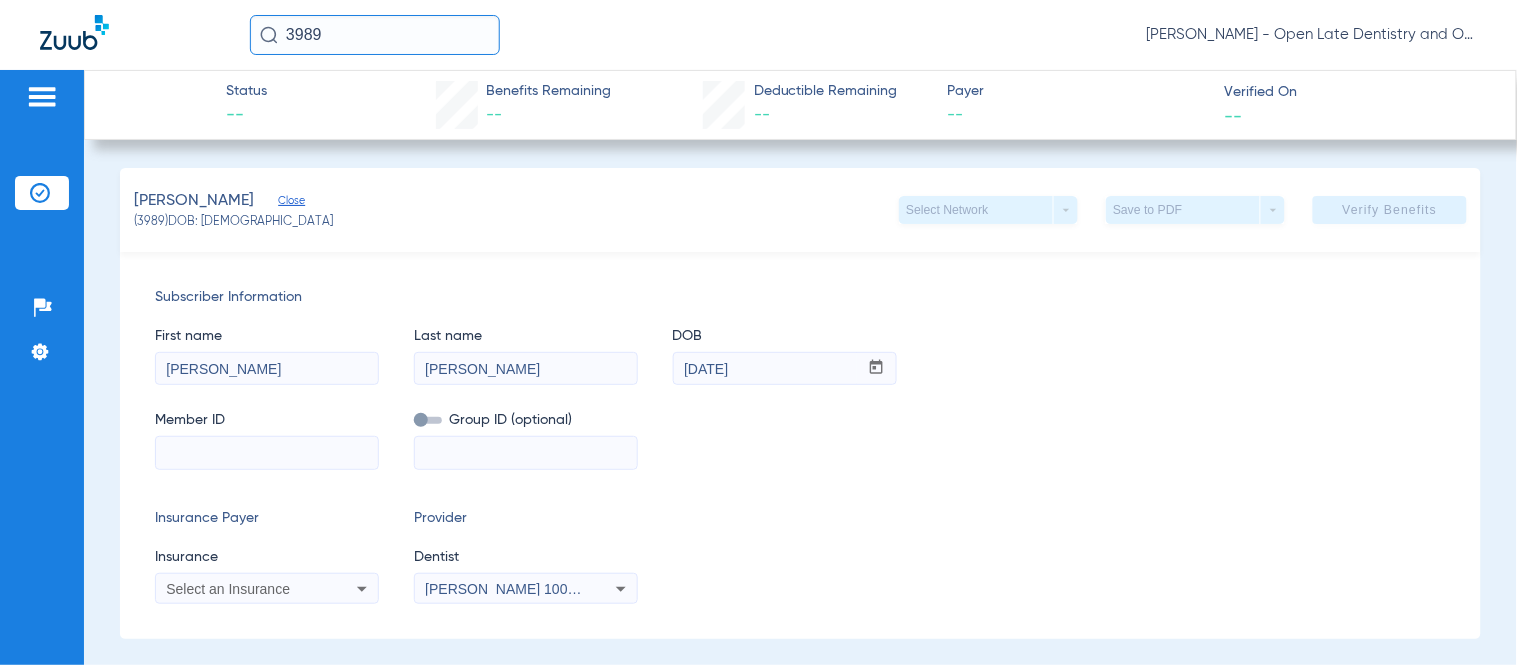 click at bounding box center (267, 453) 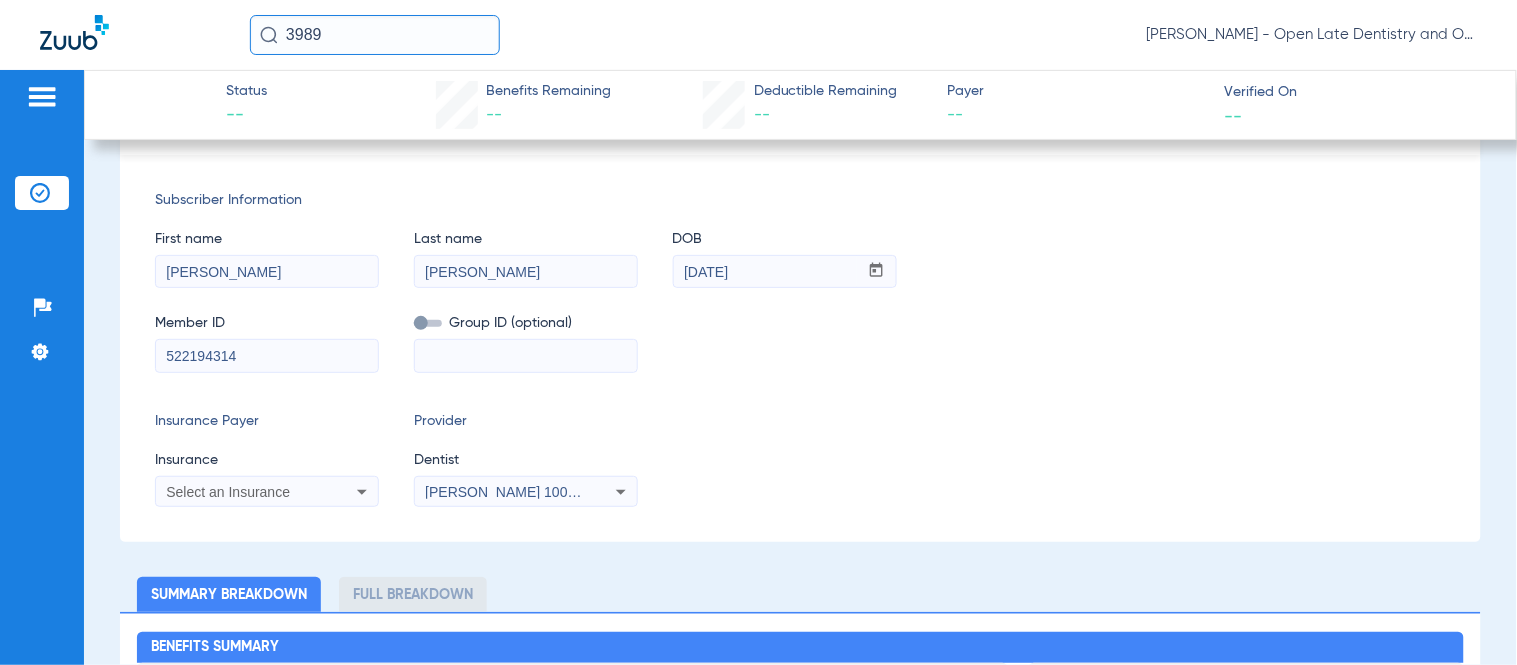scroll, scrollTop: 111, scrollLeft: 0, axis: vertical 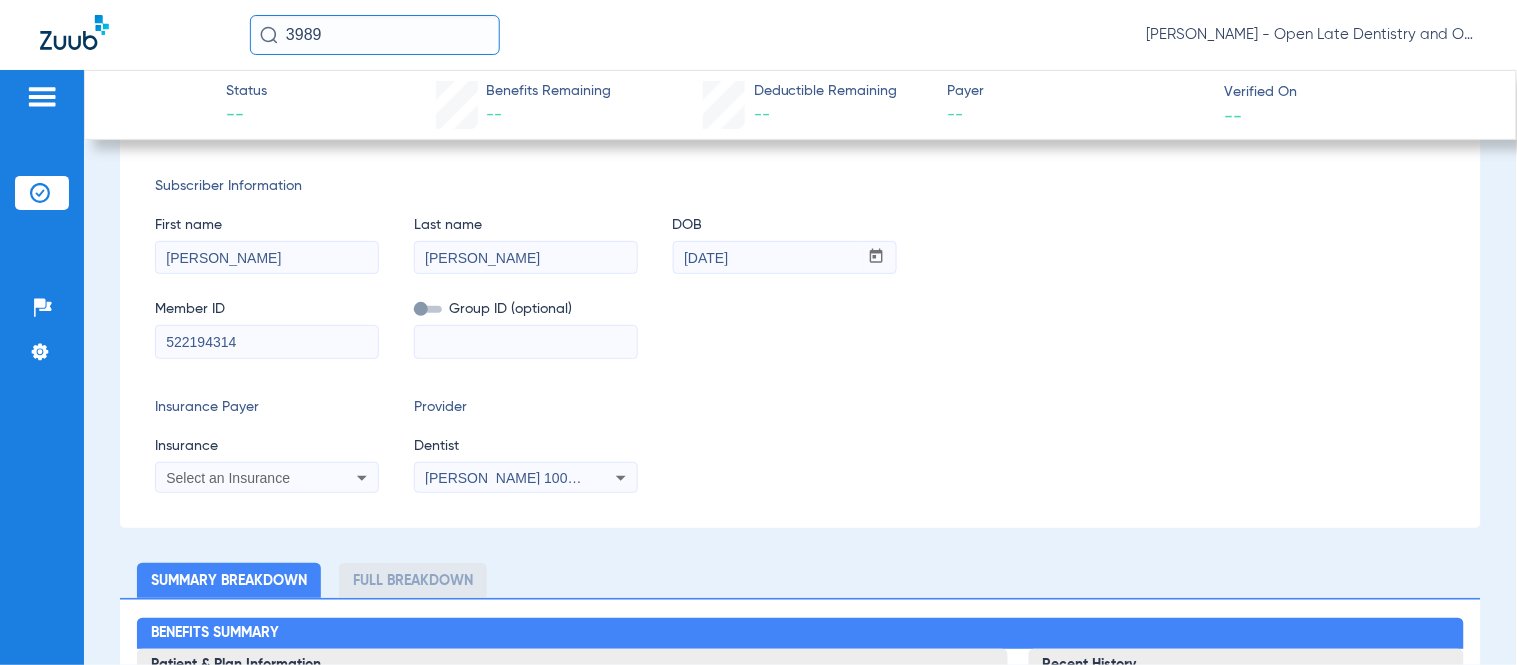 type on "522194314" 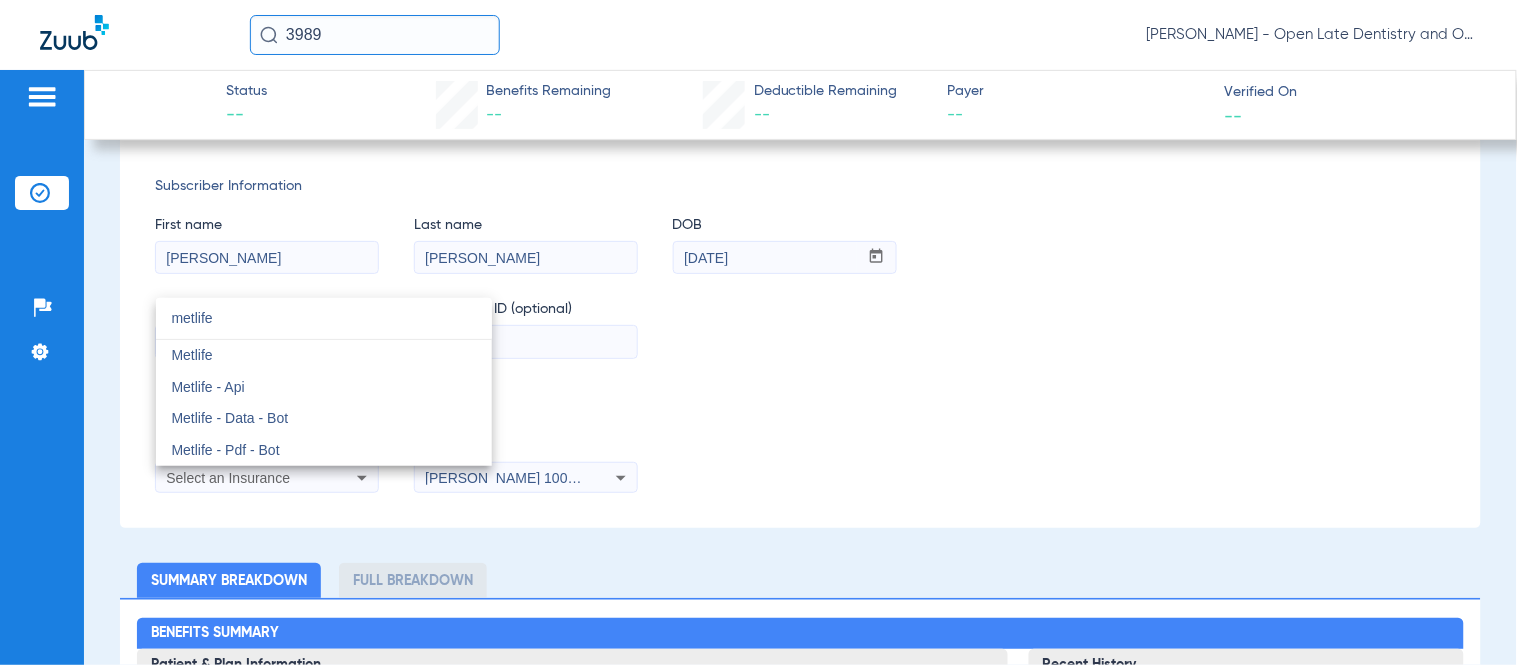 type on "metlife" 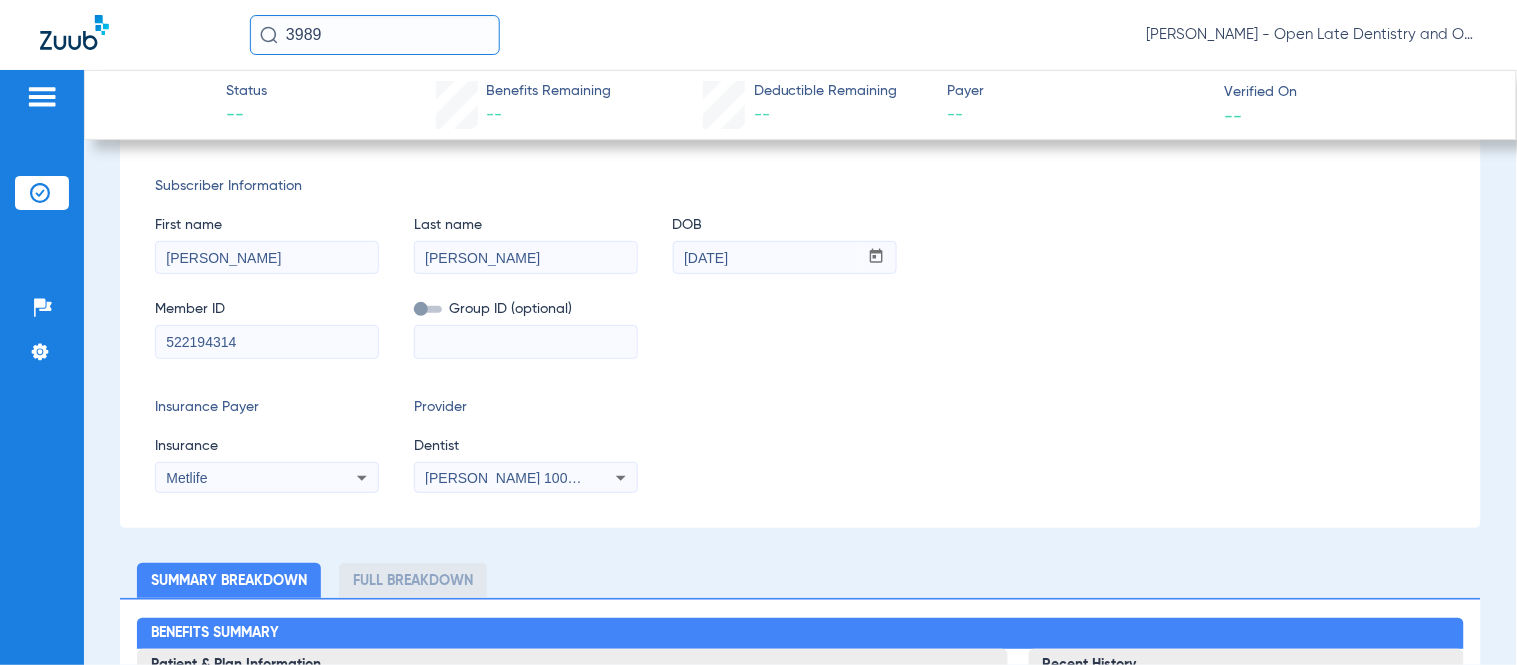 drag, startPoint x: 265, startPoint y: 250, endPoint x: 80, endPoint y: 247, distance: 185.02432 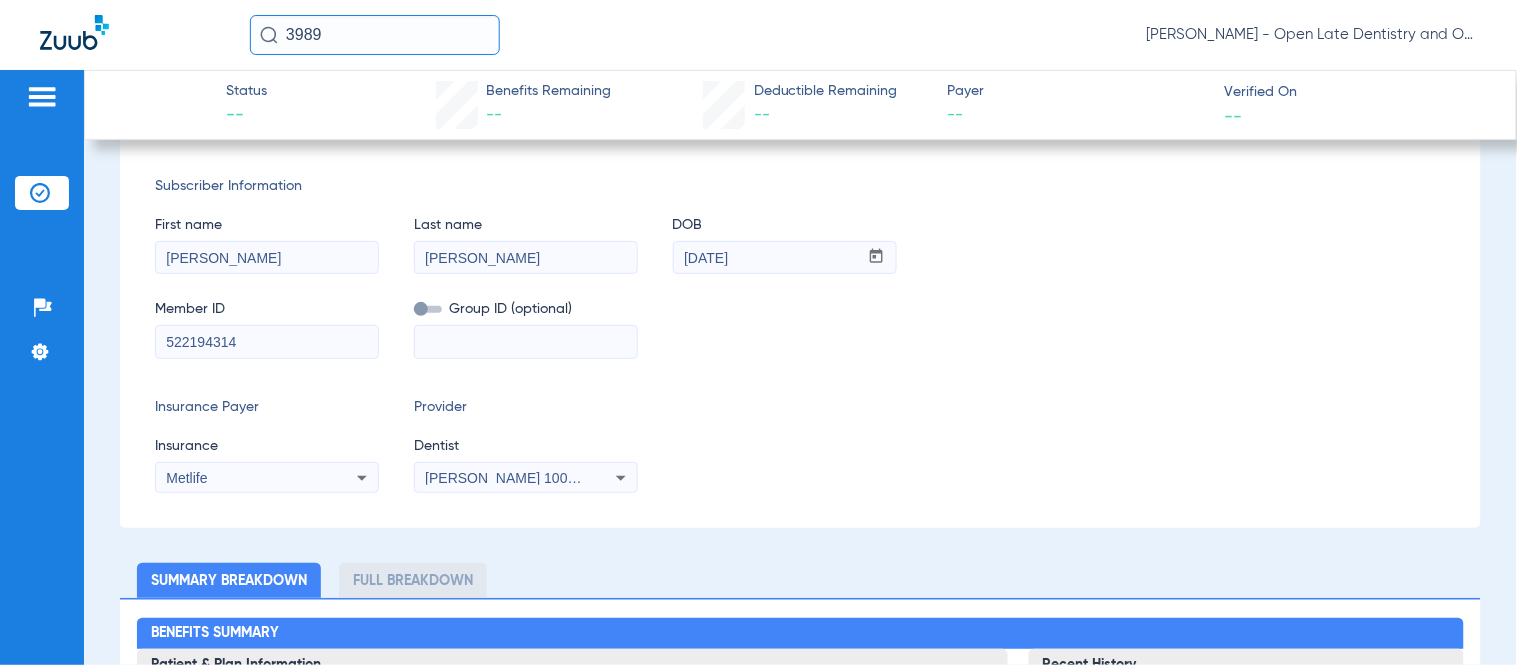 type on "[PERSON_NAME]" 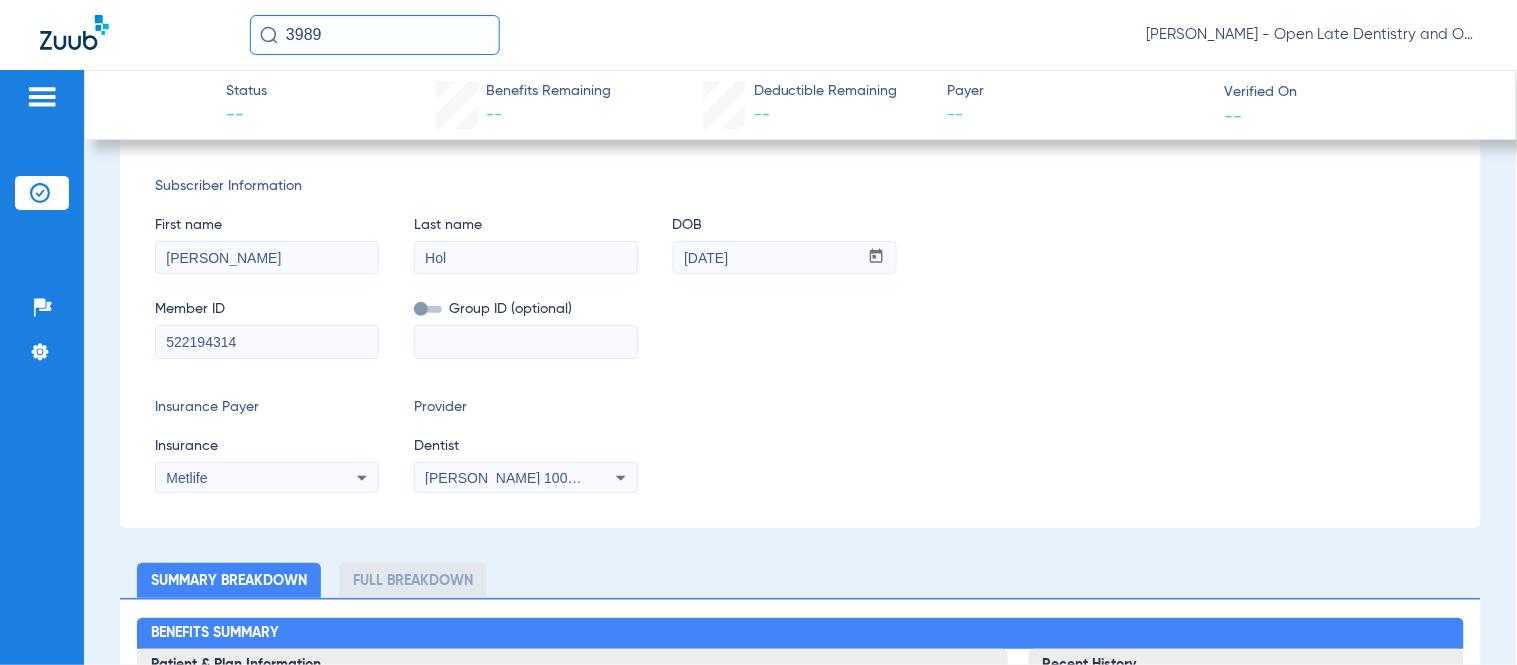 type on "[PERSON_NAME]" 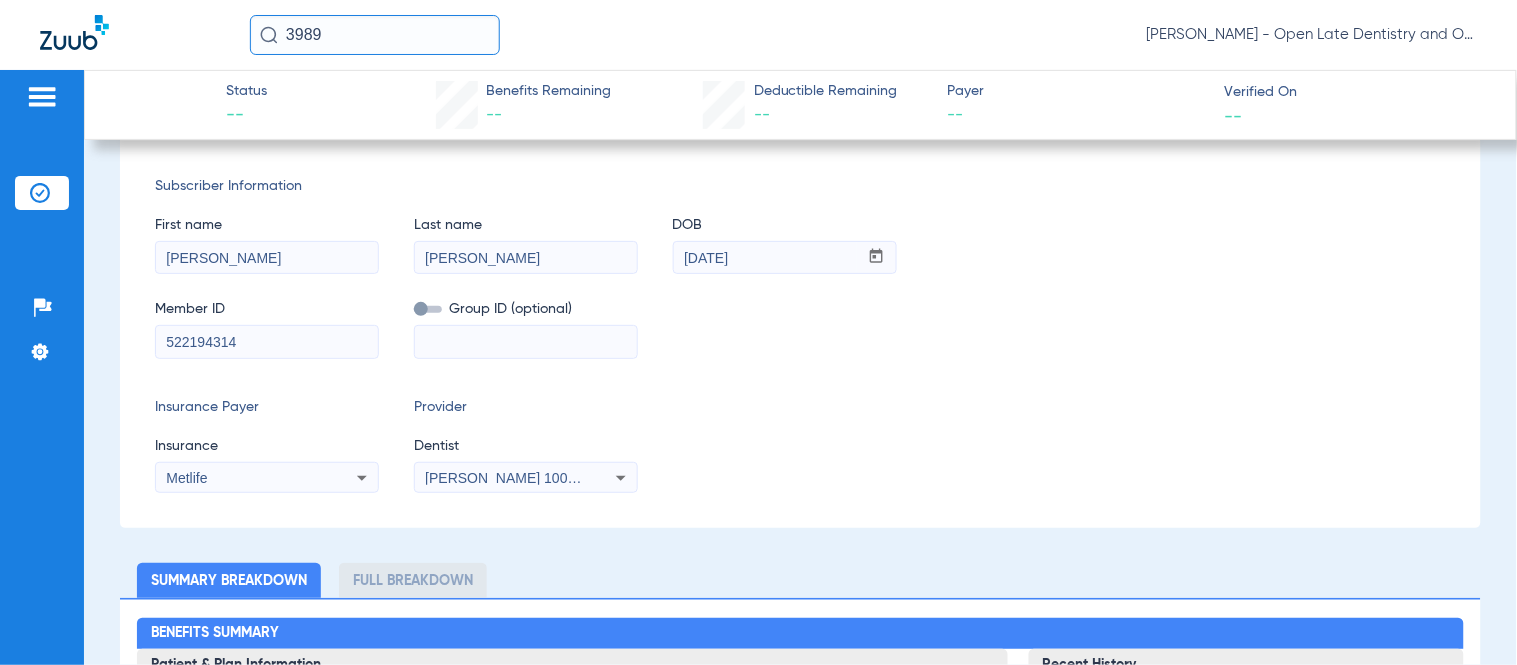 paste on "[DATE]" 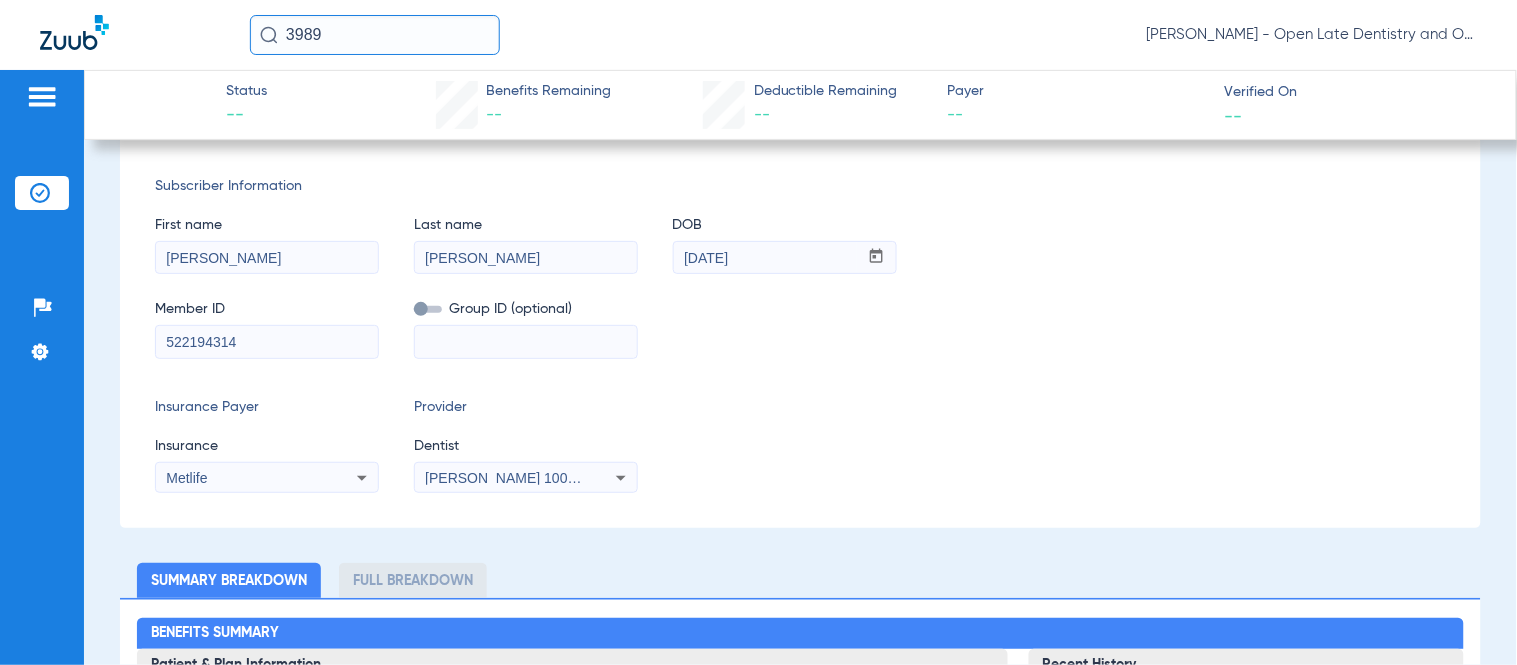 type on "[DATE]" 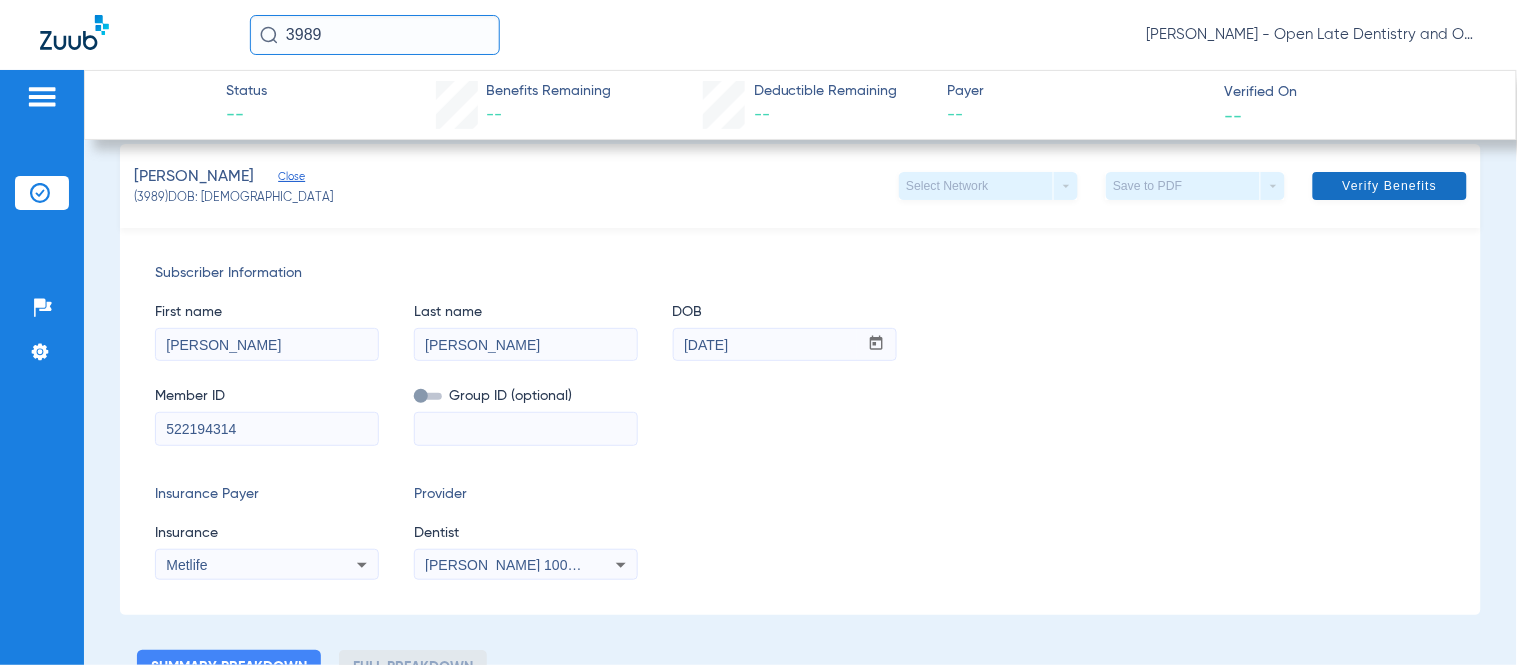 scroll, scrollTop: 0, scrollLeft: 0, axis: both 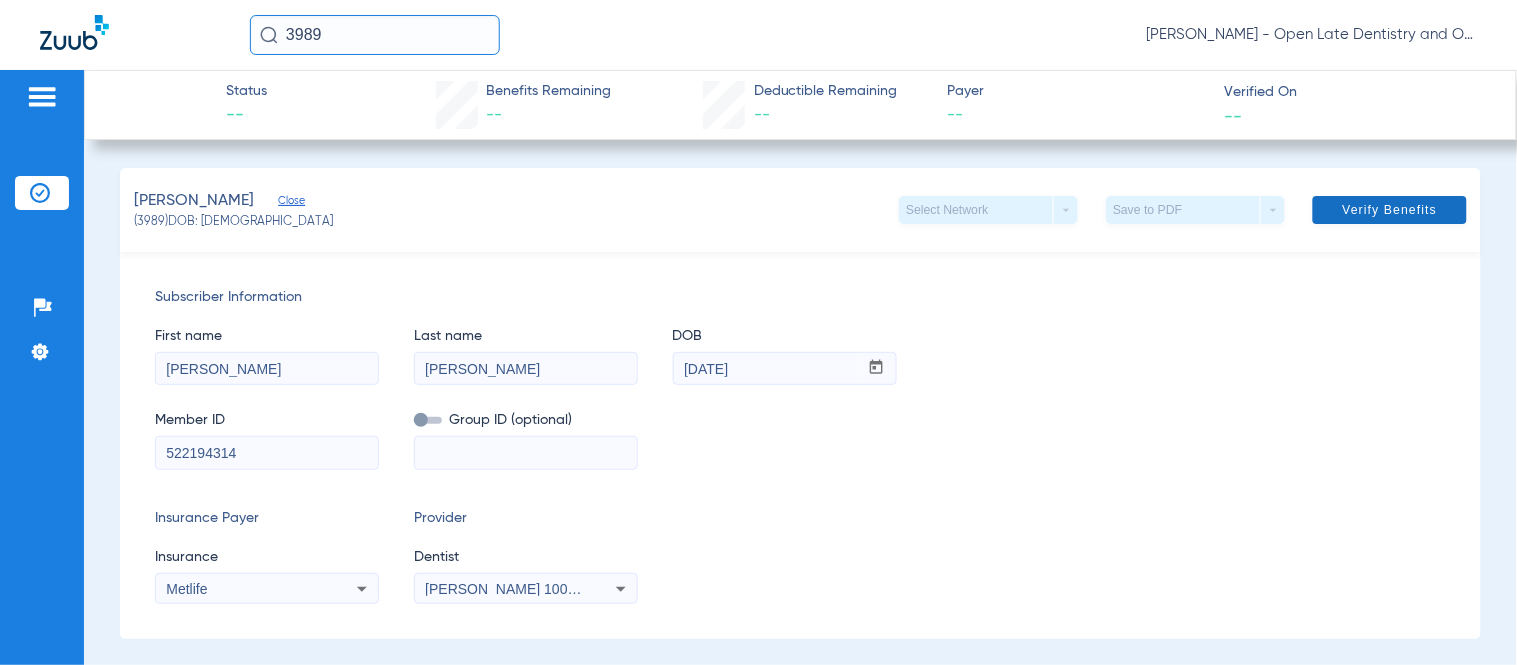 click on "Verify Benefits" 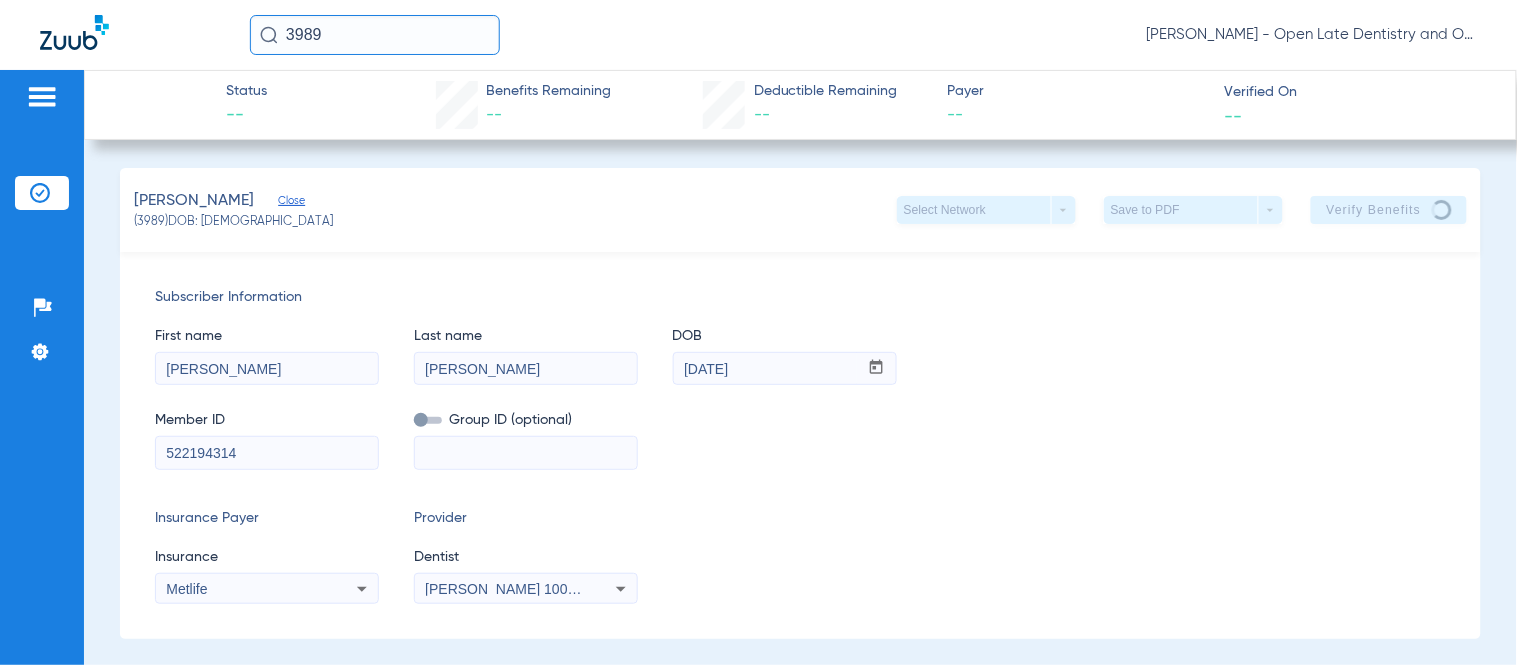 click on "Subscriber Information" 